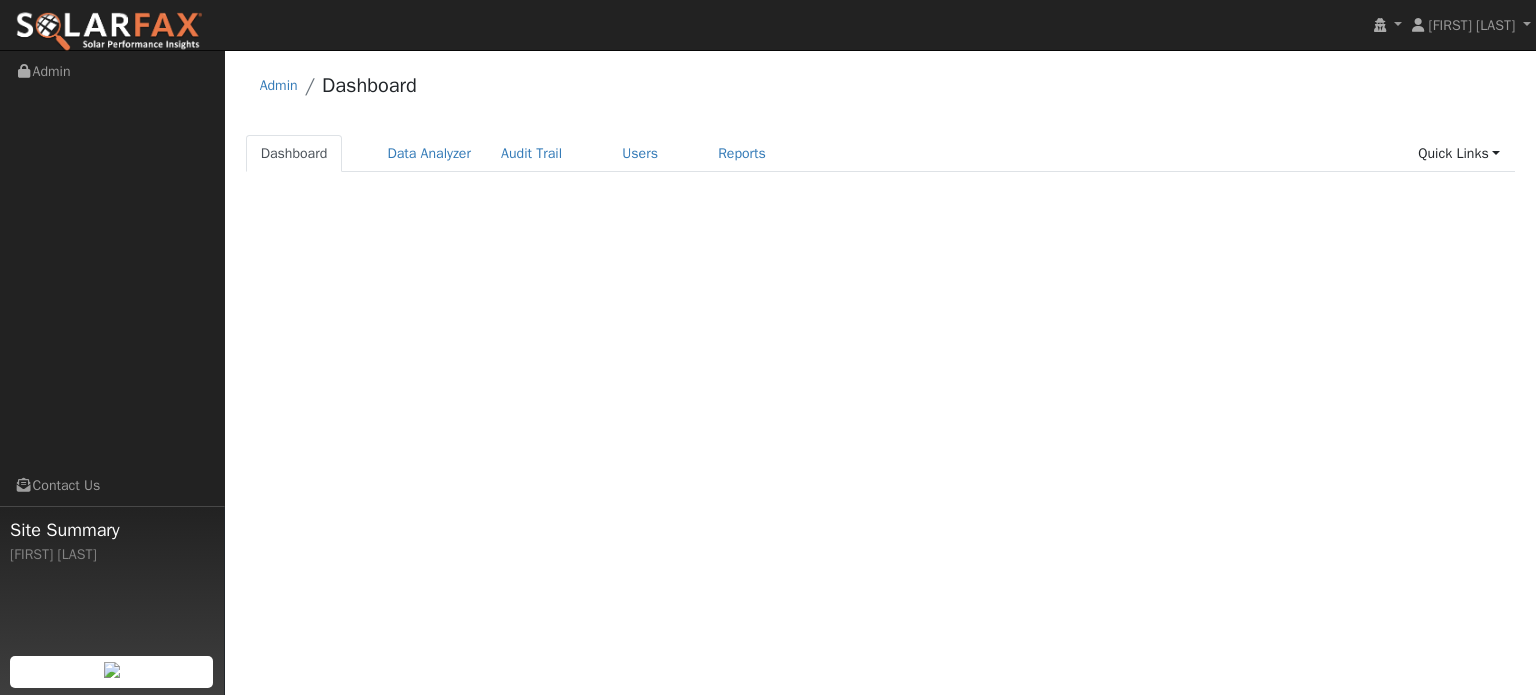 scroll, scrollTop: 0, scrollLeft: 0, axis: both 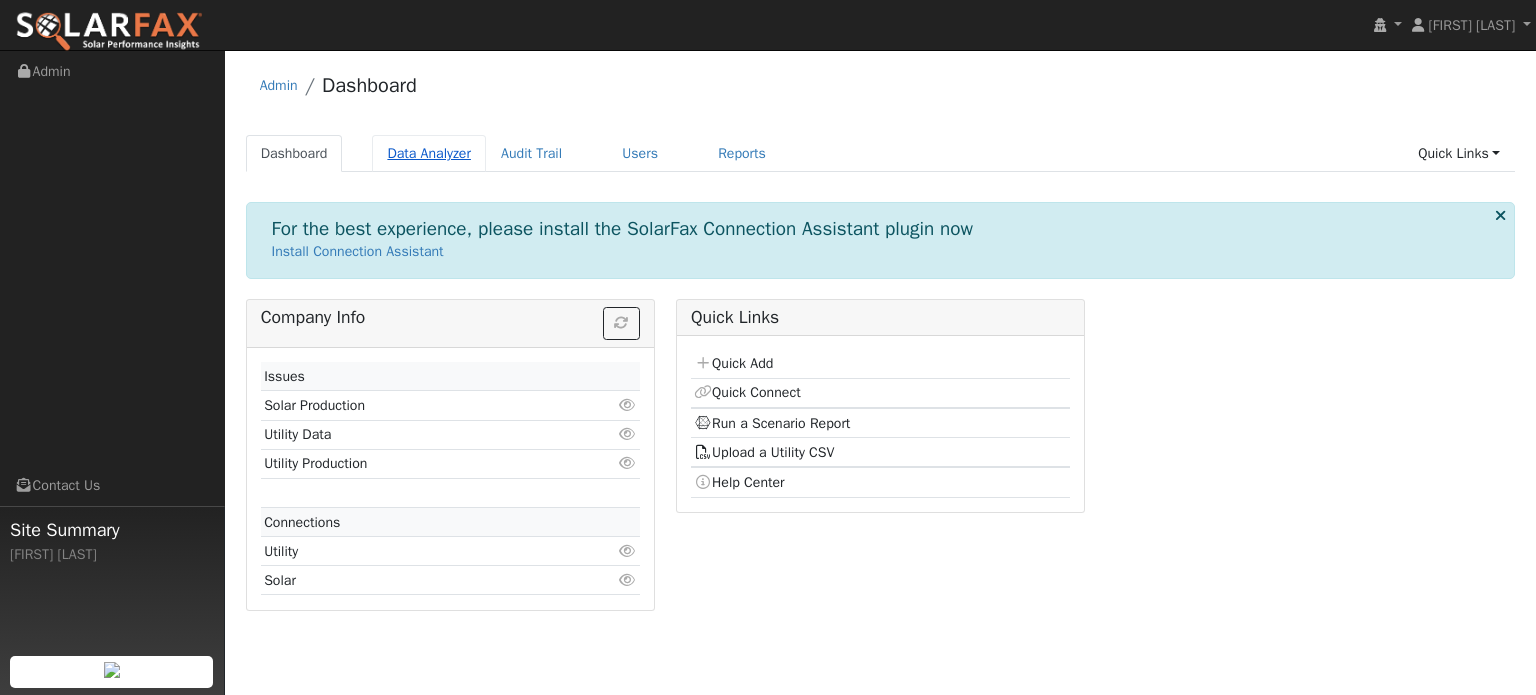 click on "Data Analyzer" at bounding box center [429, 153] 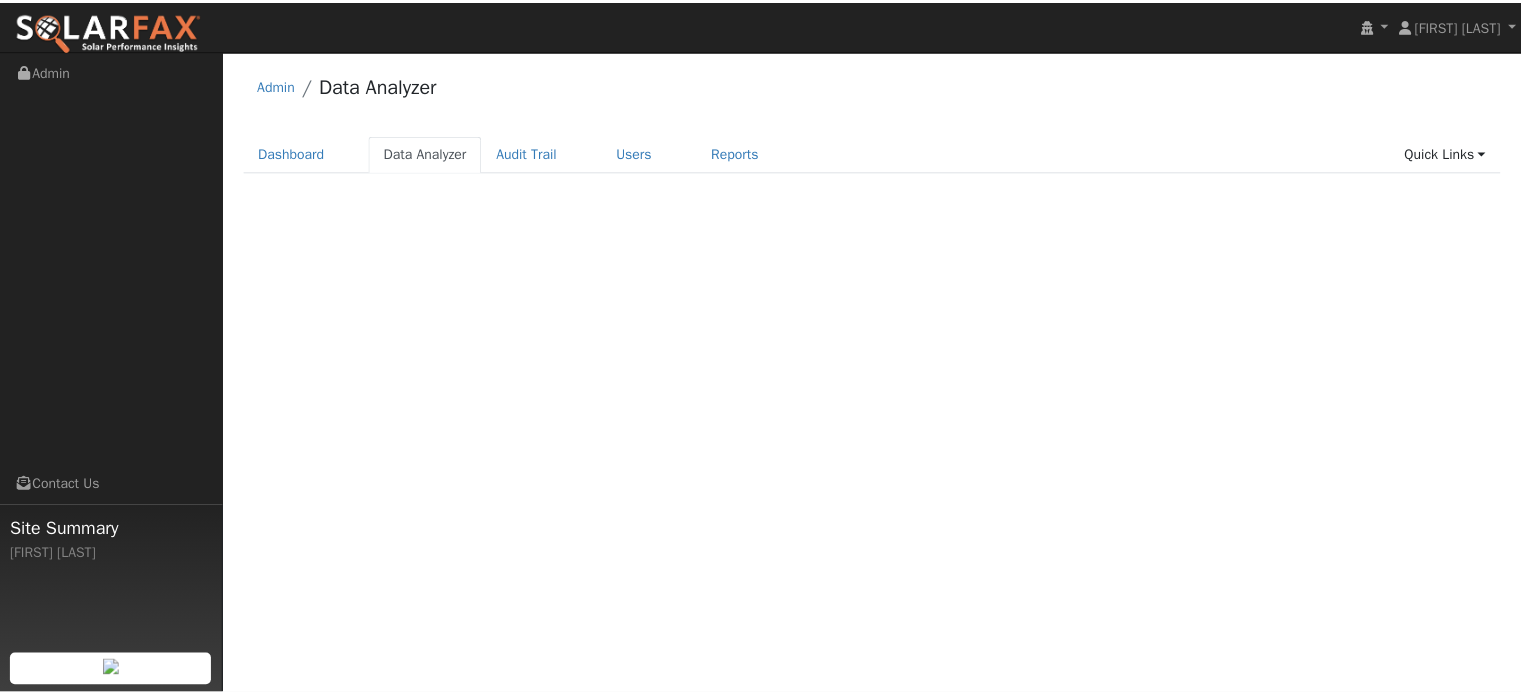 scroll, scrollTop: 0, scrollLeft: 0, axis: both 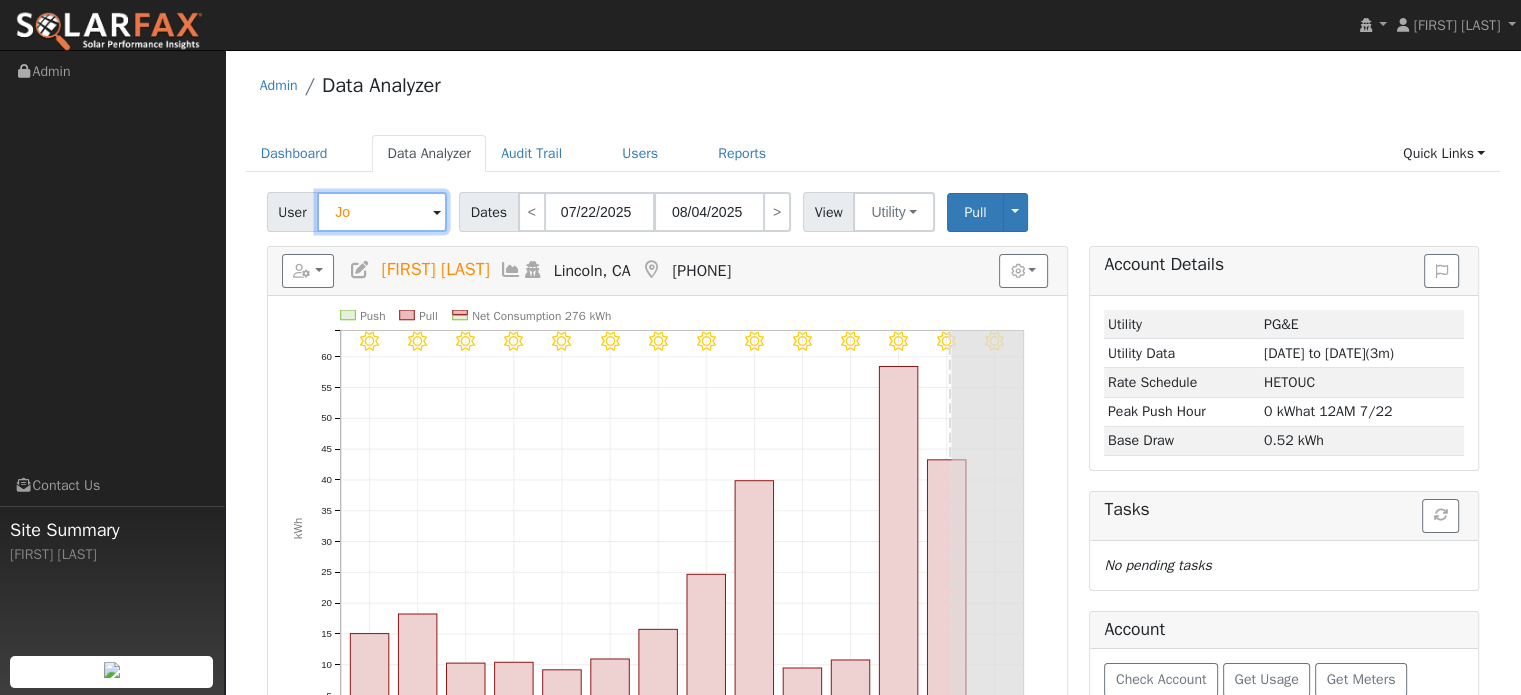type on "J" 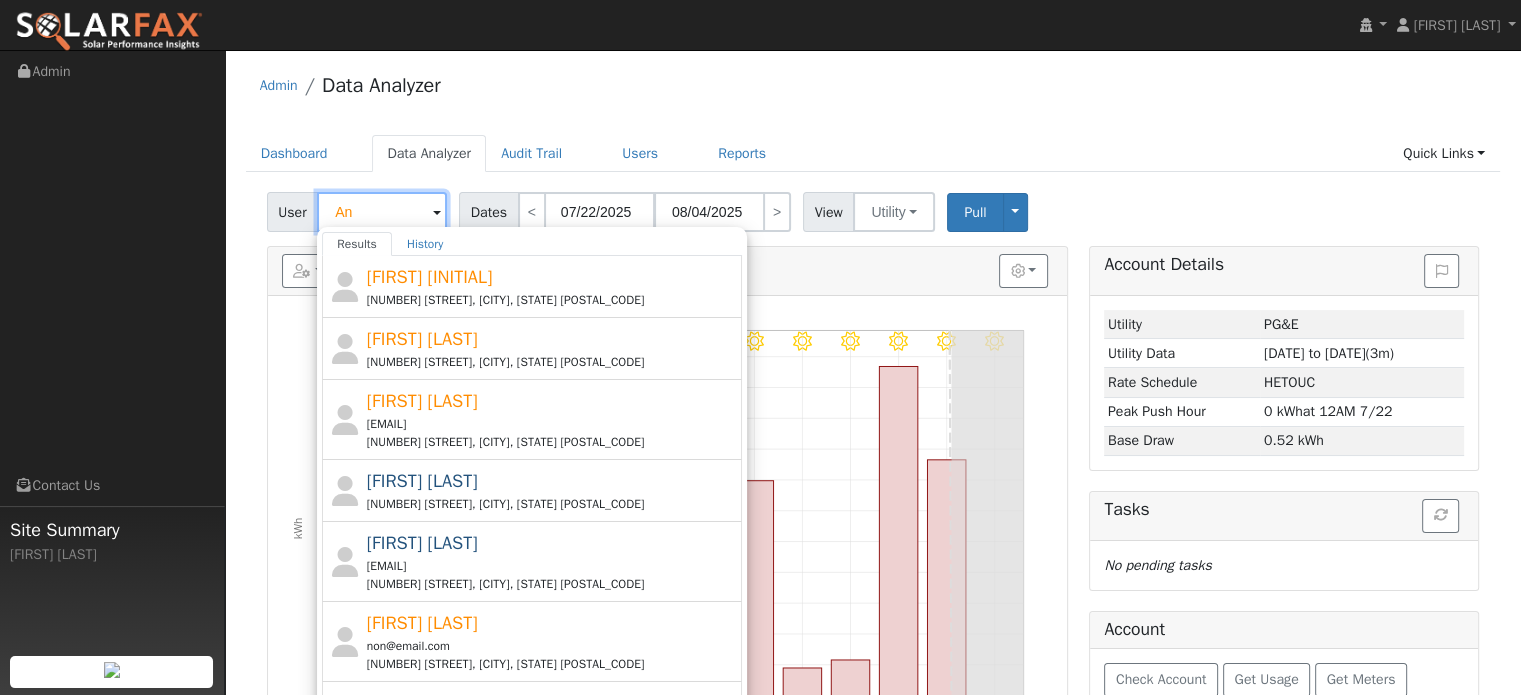 type on "A" 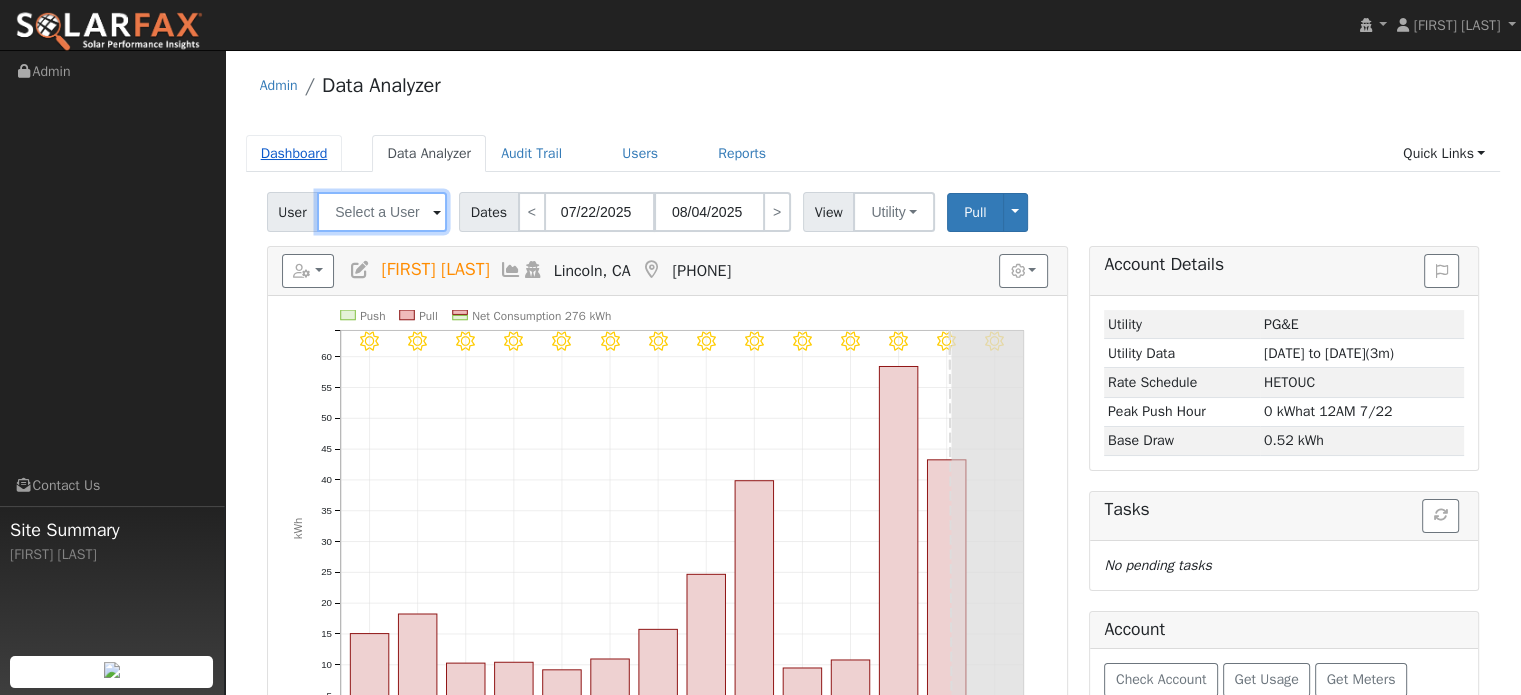 type 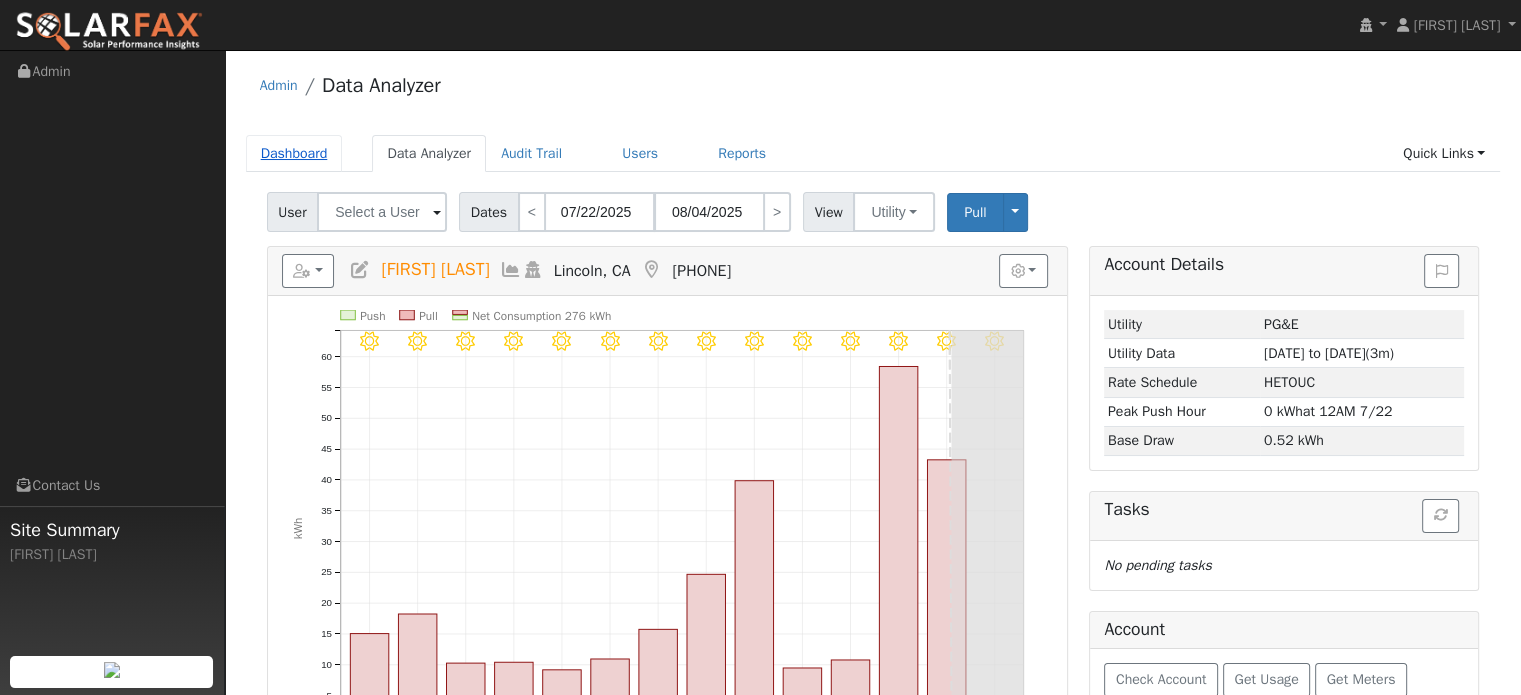 click on "Dashboard" at bounding box center (294, 153) 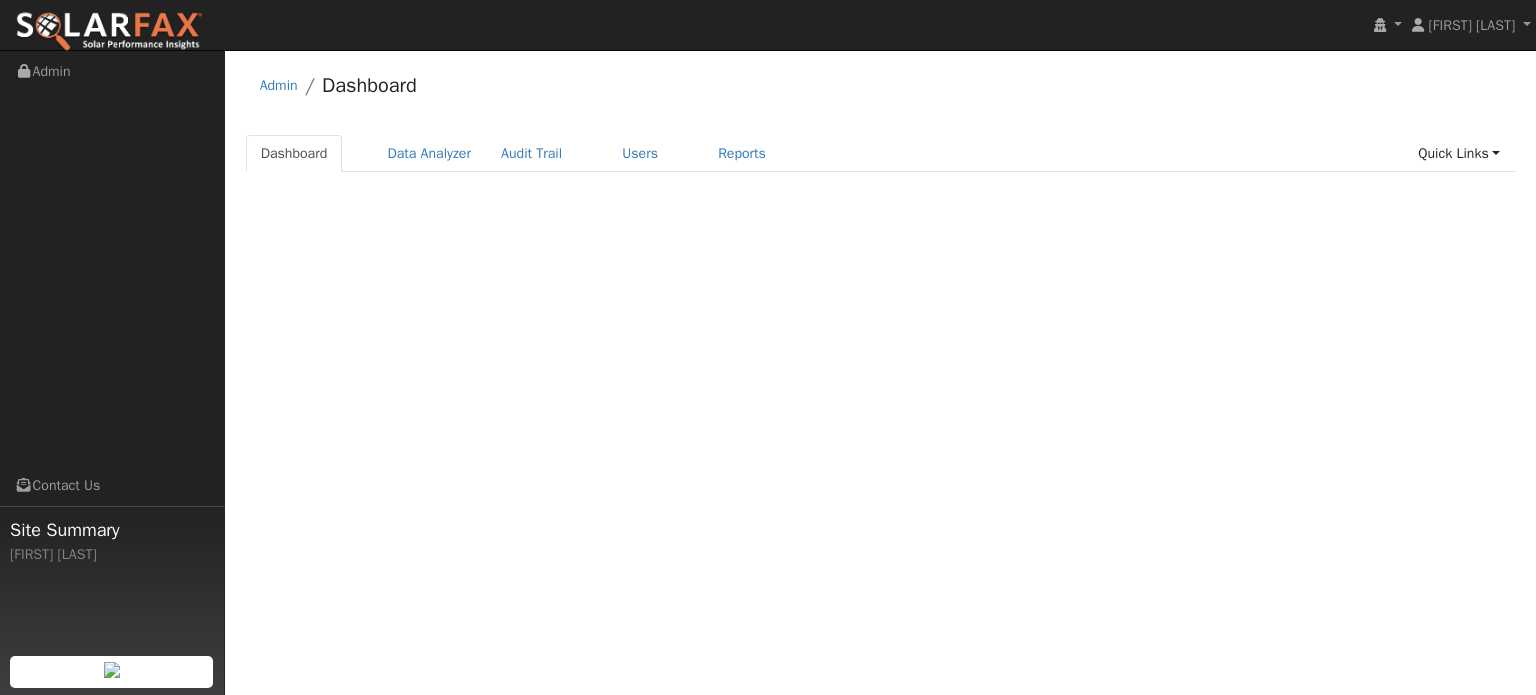 scroll, scrollTop: 0, scrollLeft: 0, axis: both 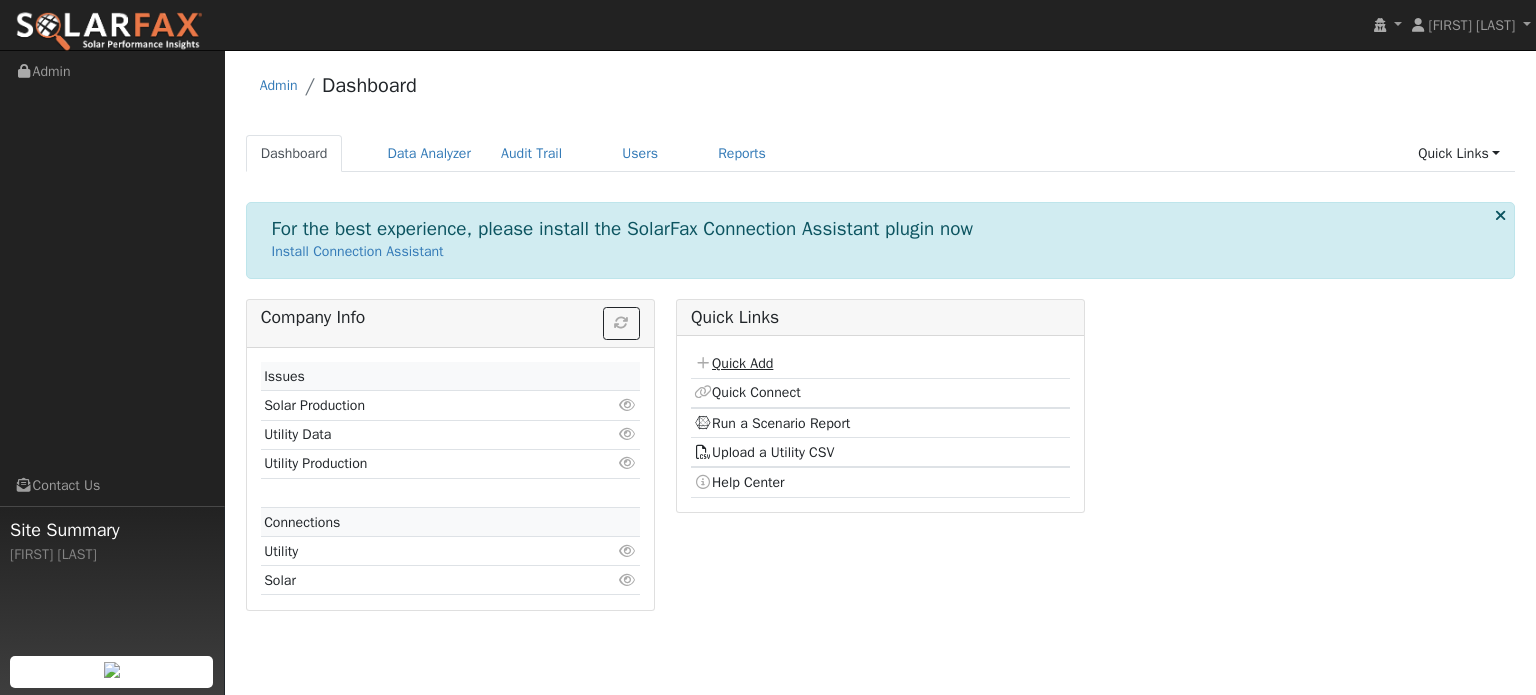 click on "Quick Add" at bounding box center [733, 363] 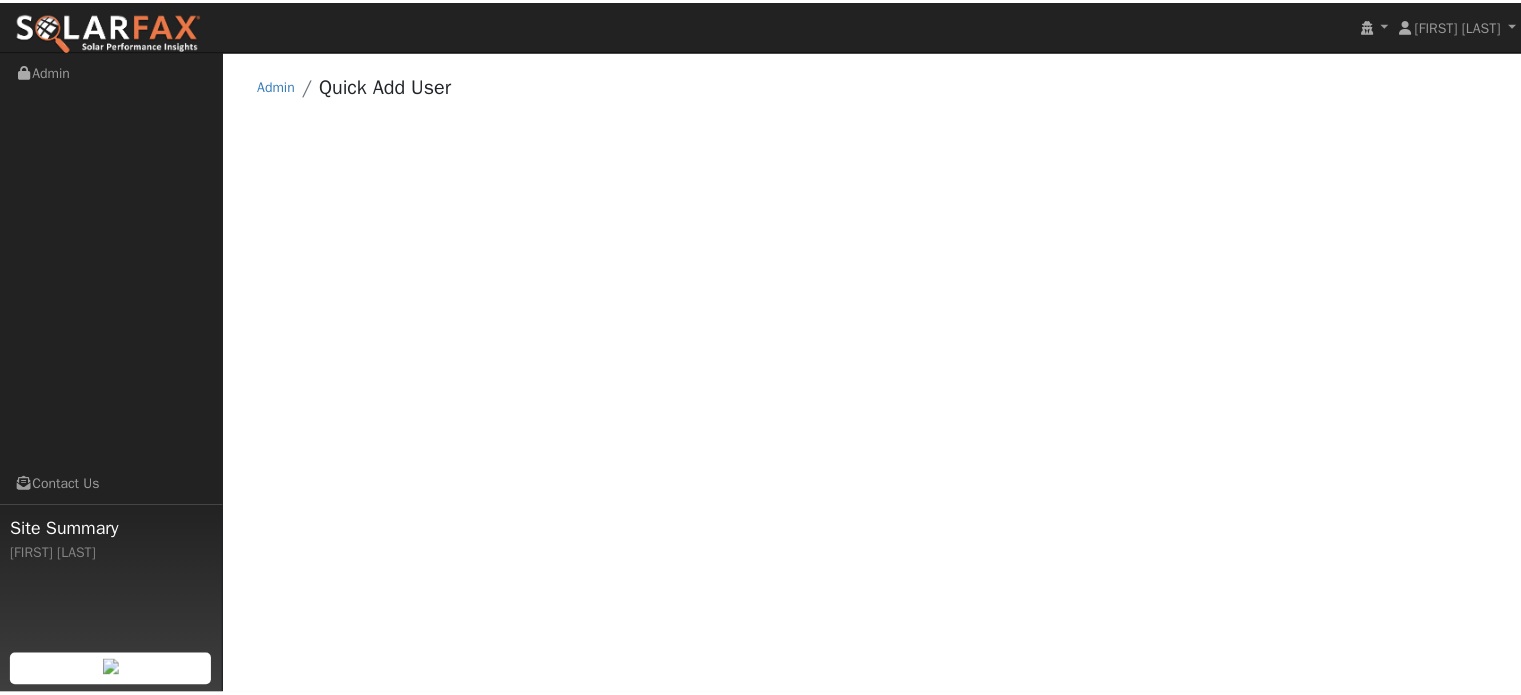 scroll, scrollTop: 0, scrollLeft: 0, axis: both 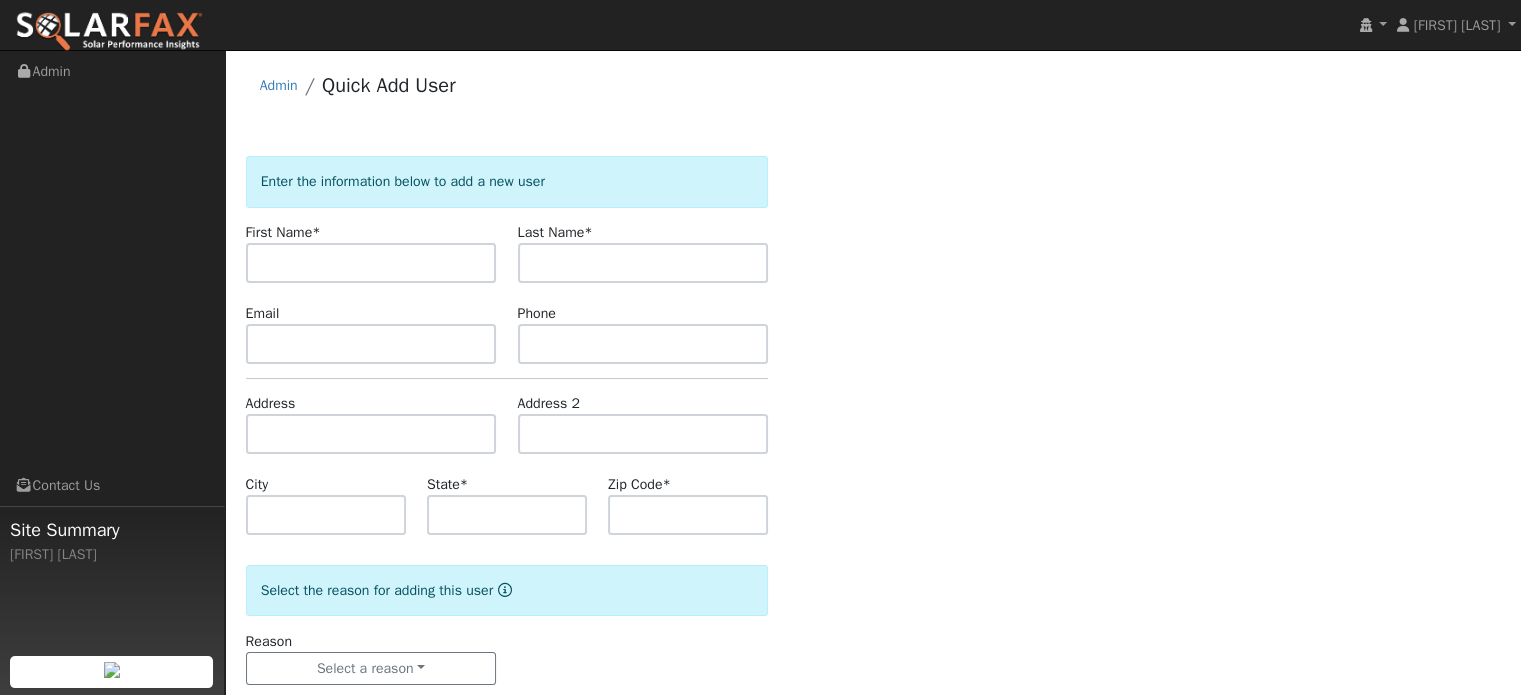 click at bounding box center (371, 263) 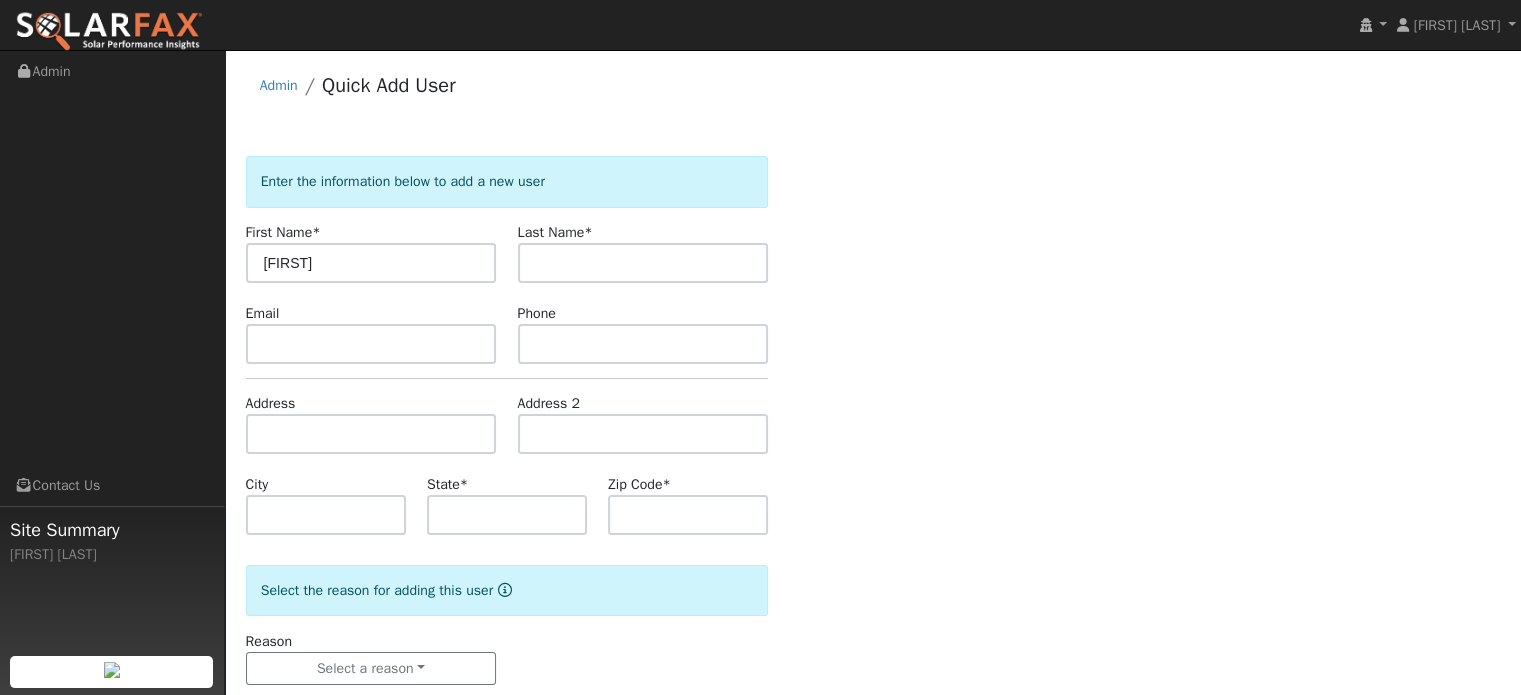 type on "[FIRST]" 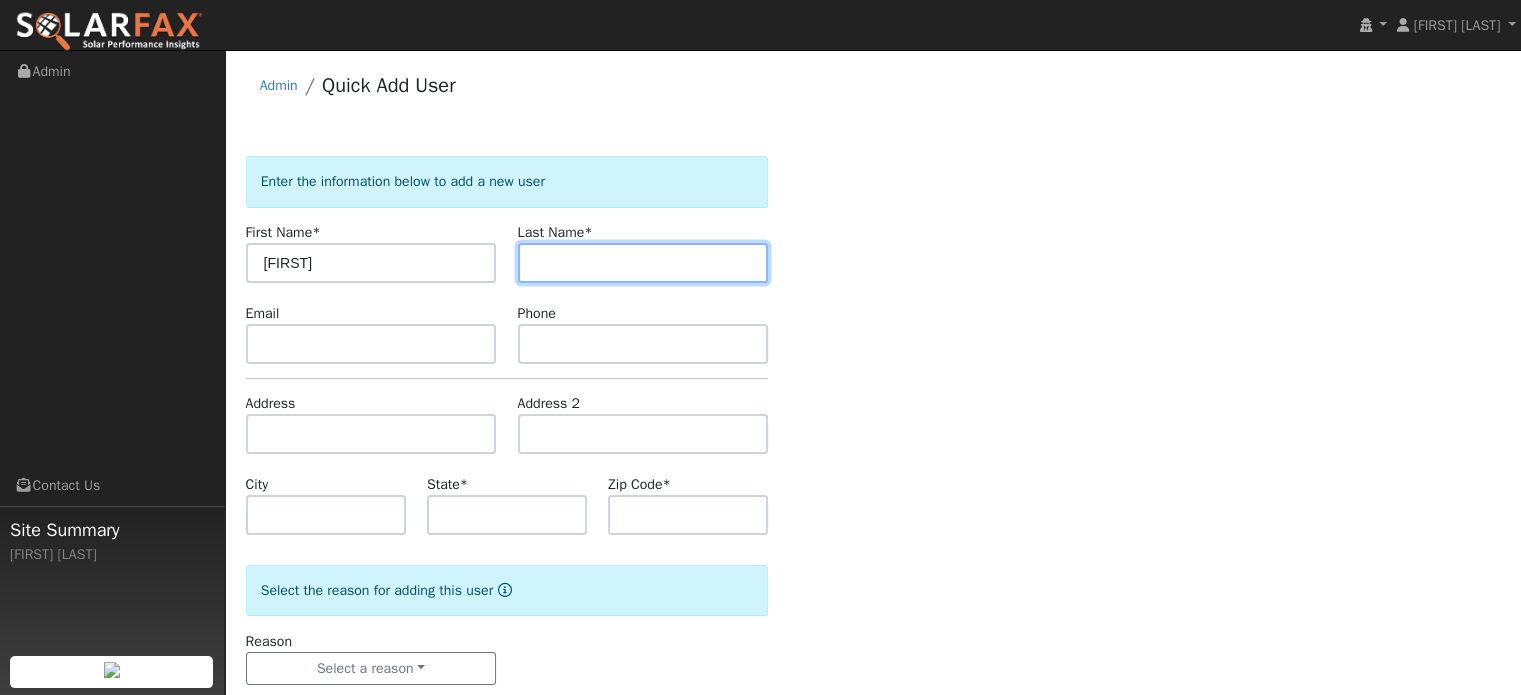 click at bounding box center [643, 263] 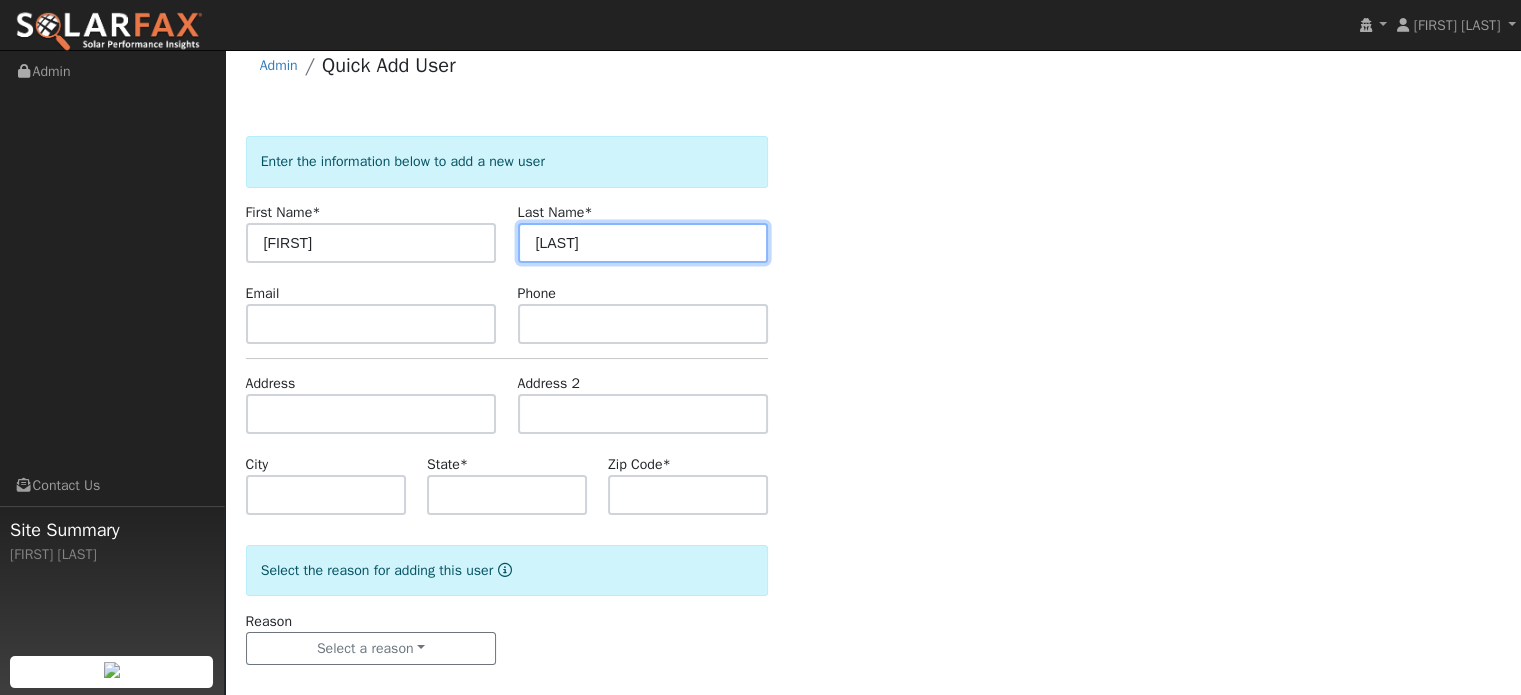 scroll, scrollTop: 39, scrollLeft: 0, axis: vertical 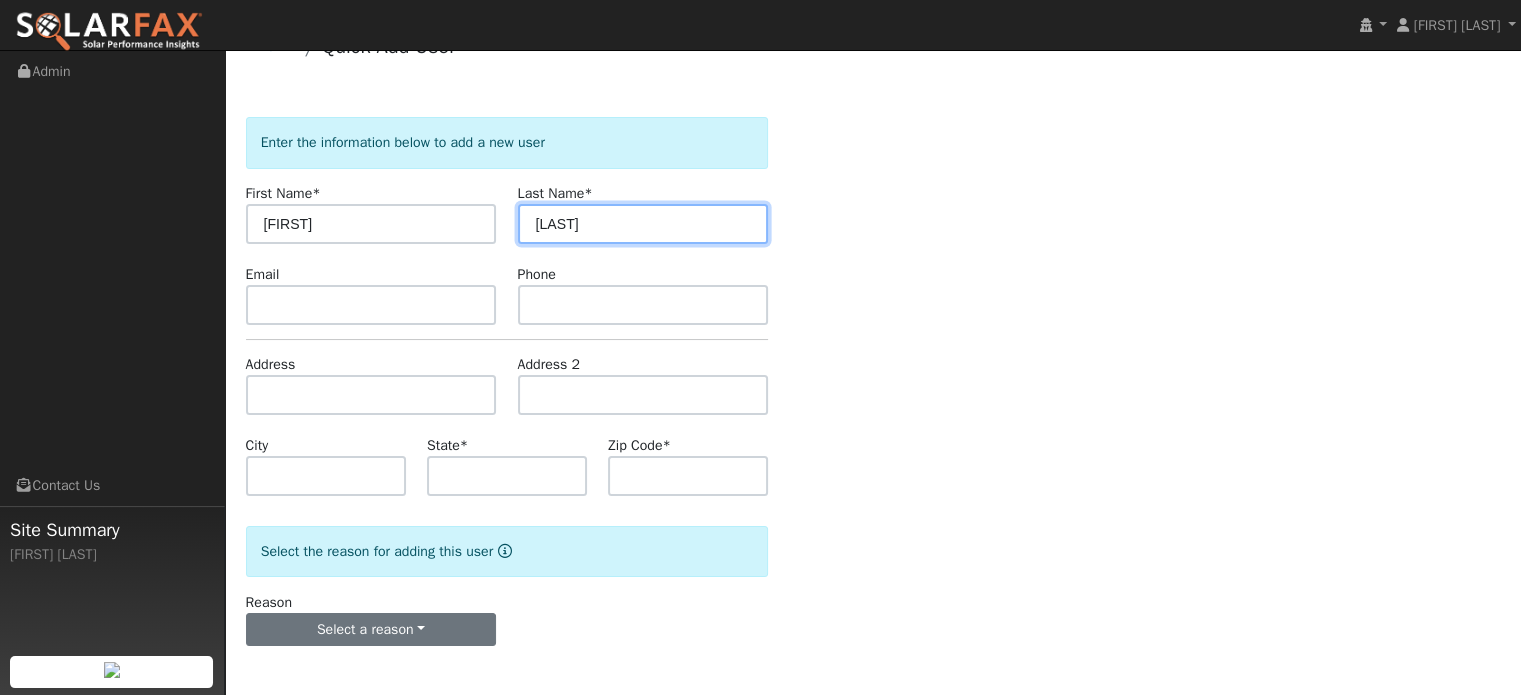 type on "Hatch" 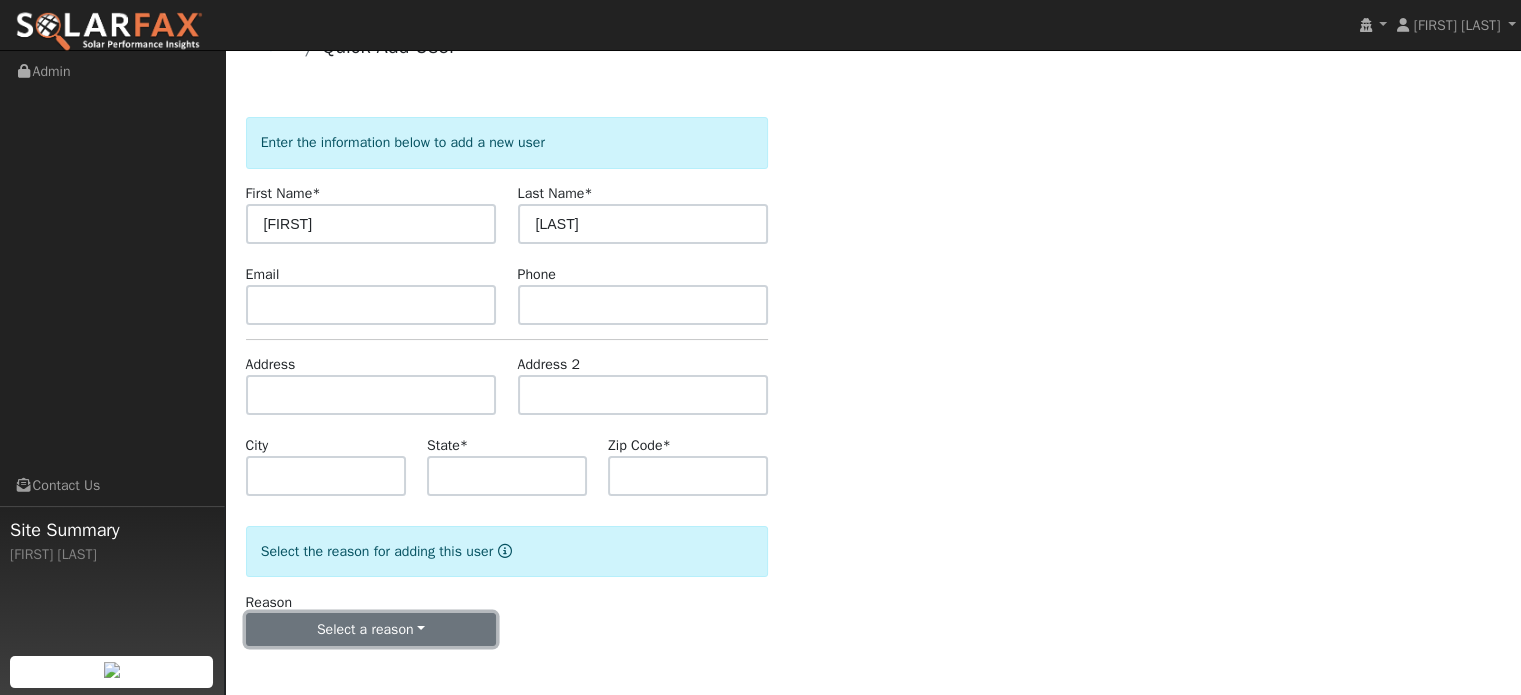click on "Select a reason" at bounding box center (371, 630) 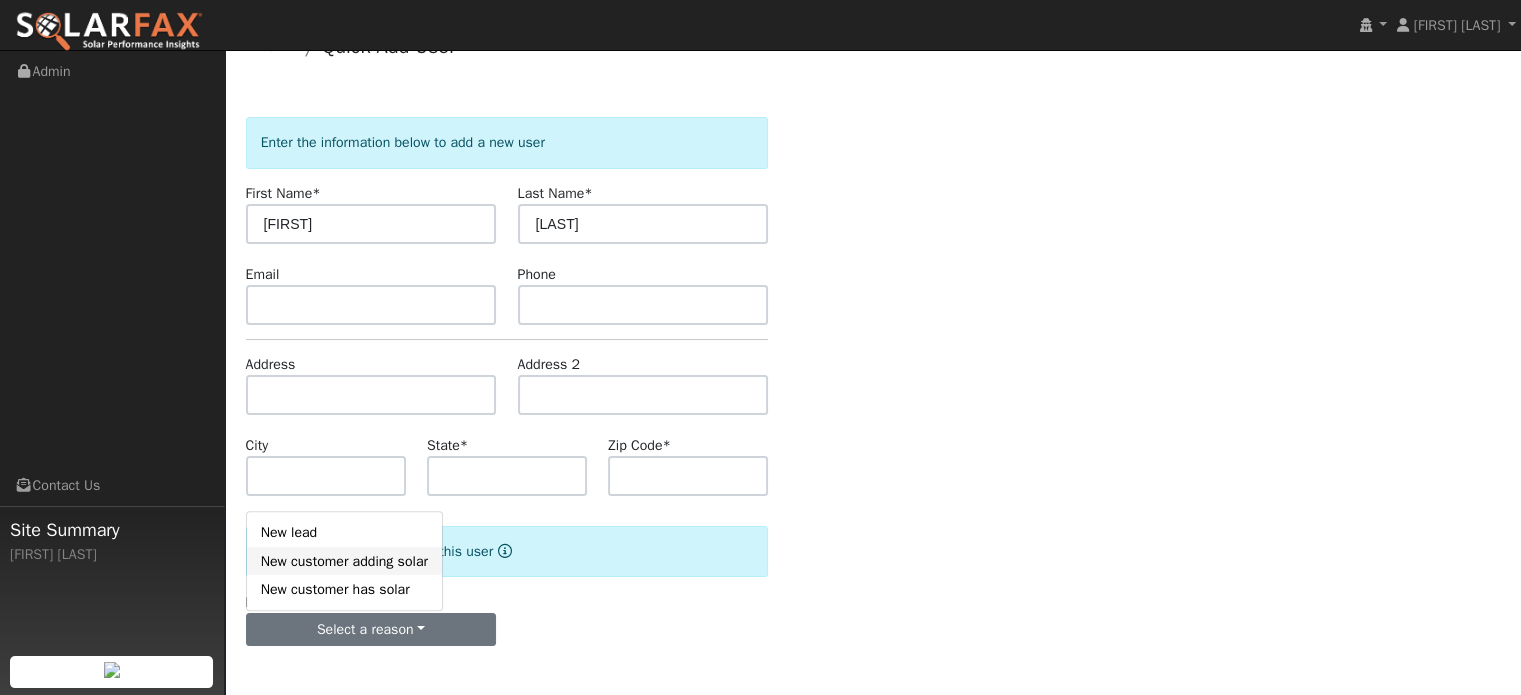 click on "New customer adding solar" at bounding box center [344, 561] 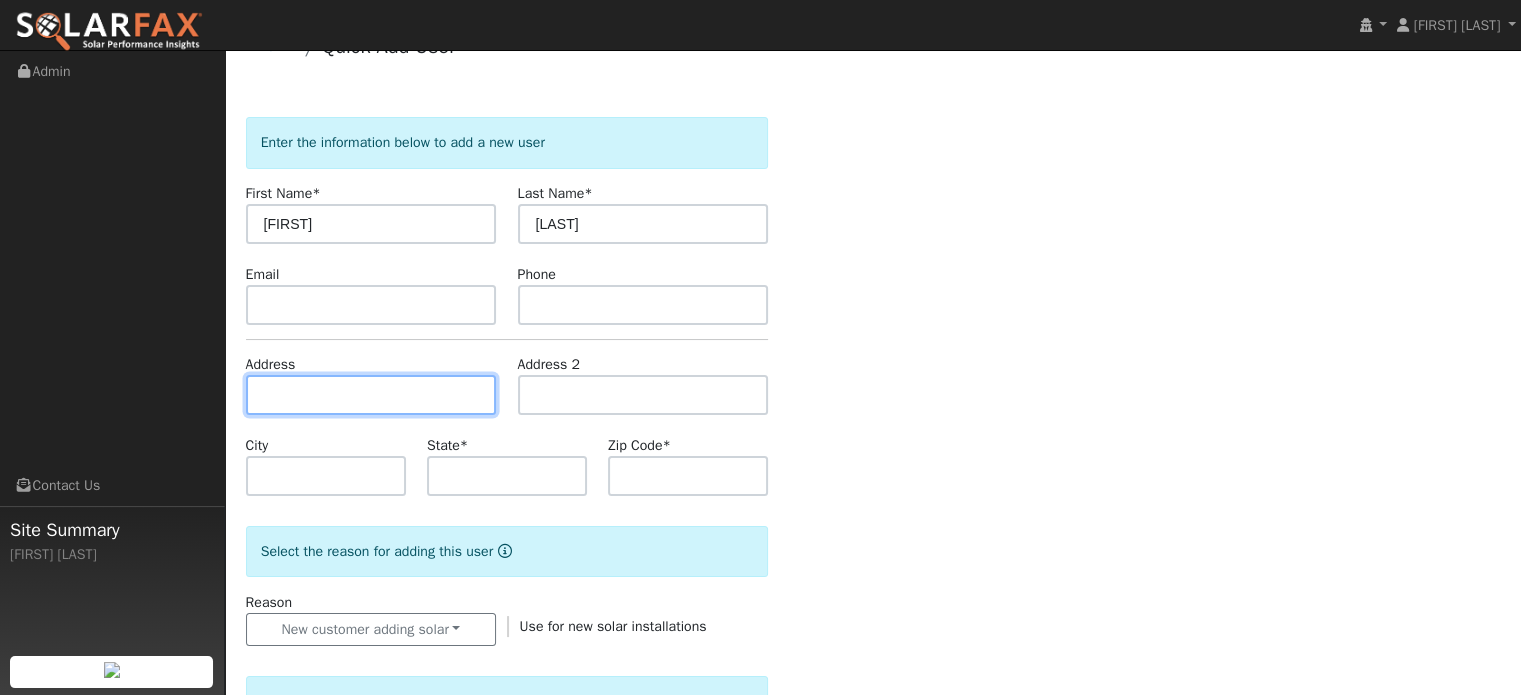 click at bounding box center (371, 395) 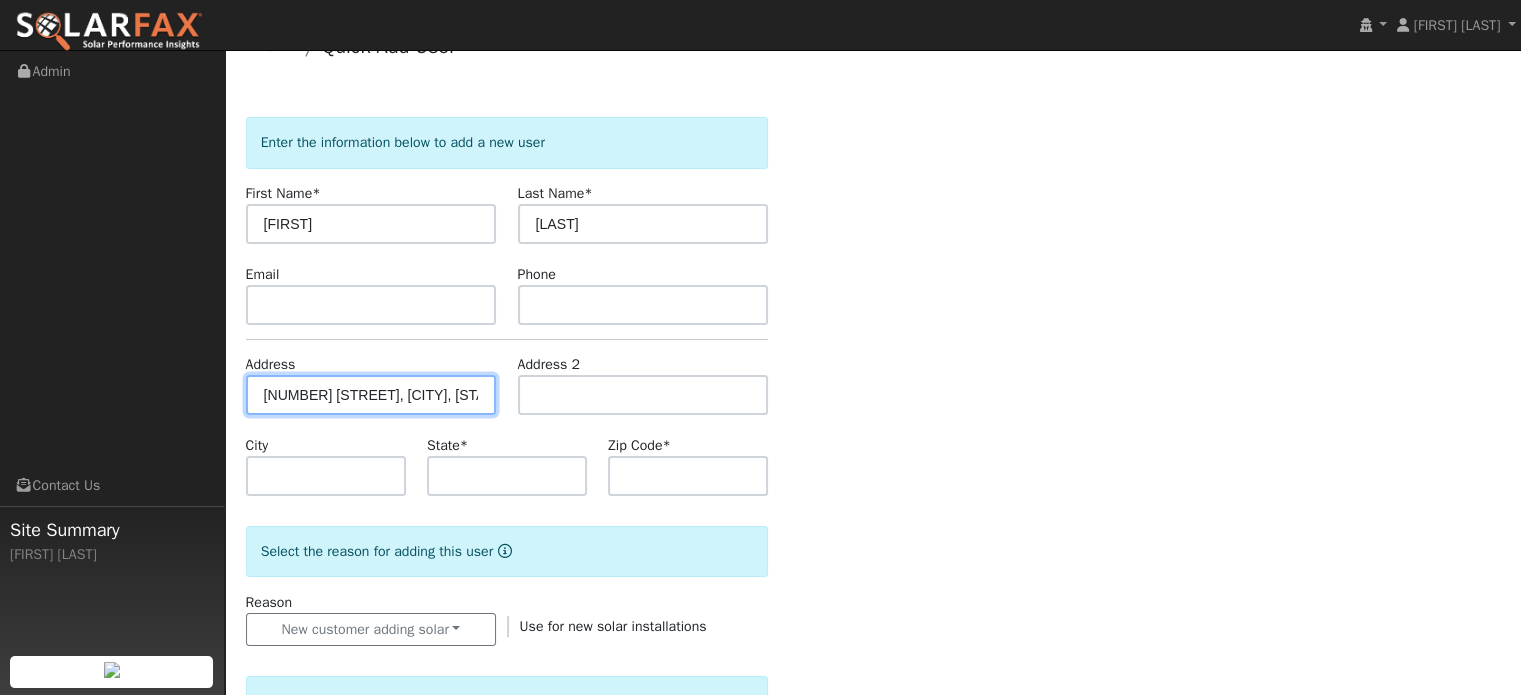 type on "[NUMBER] [STREET]" 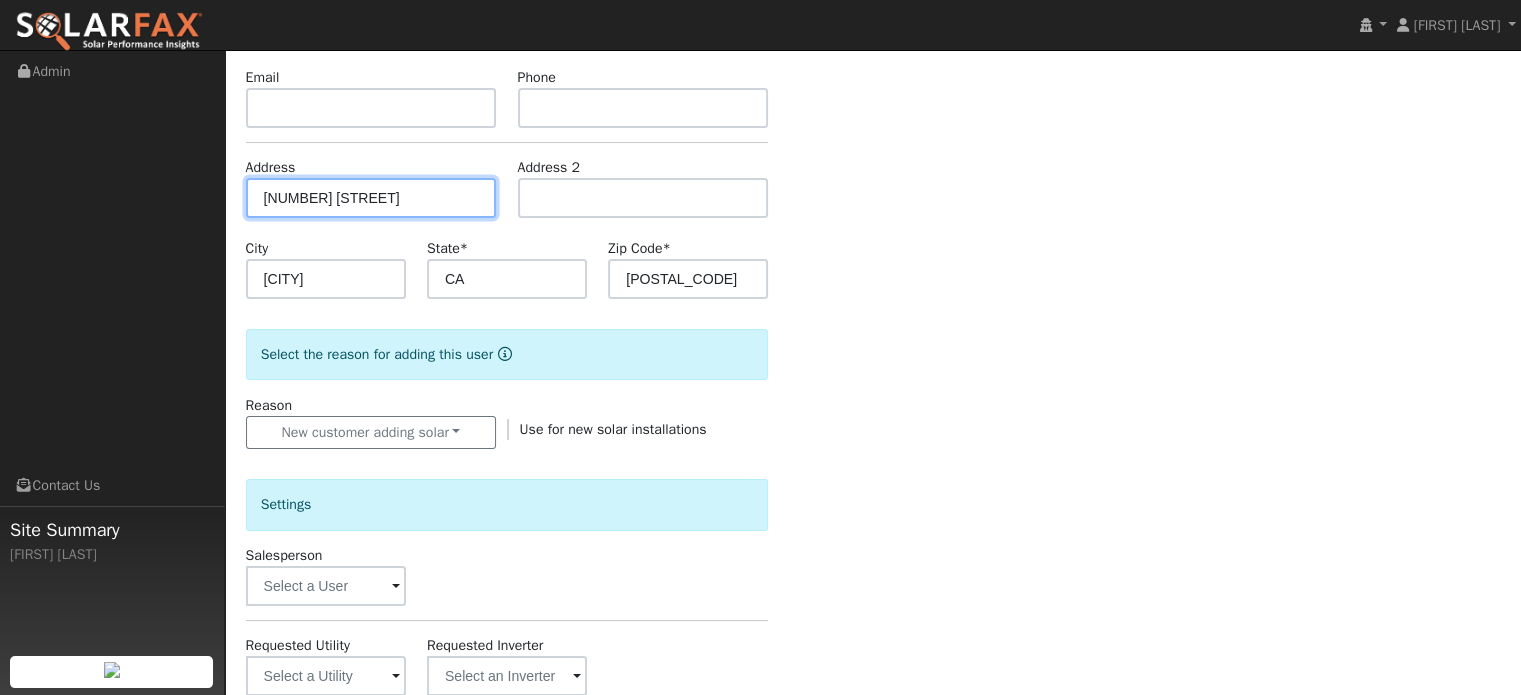 scroll, scrollTop: 239, scrollLeft: 0, axis: vertical 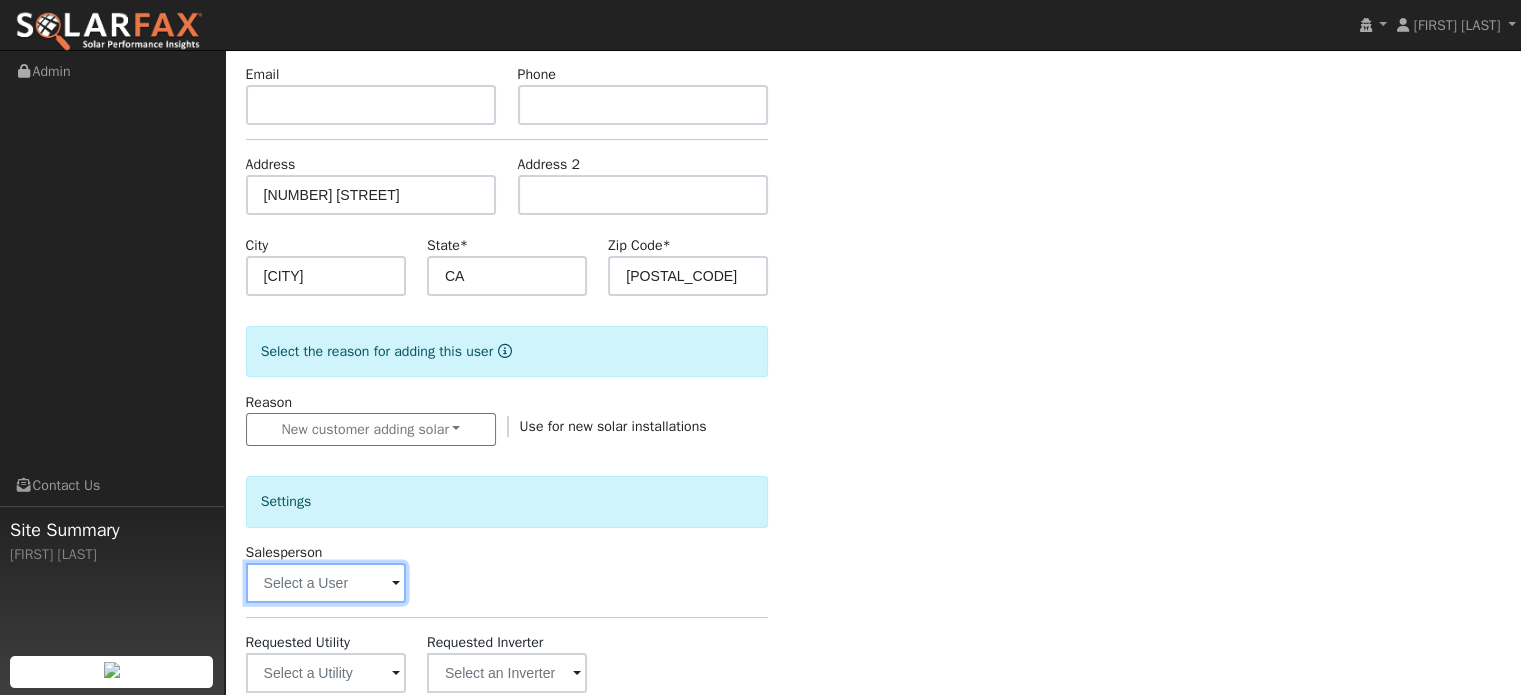 click at bounding box center [326, 583] 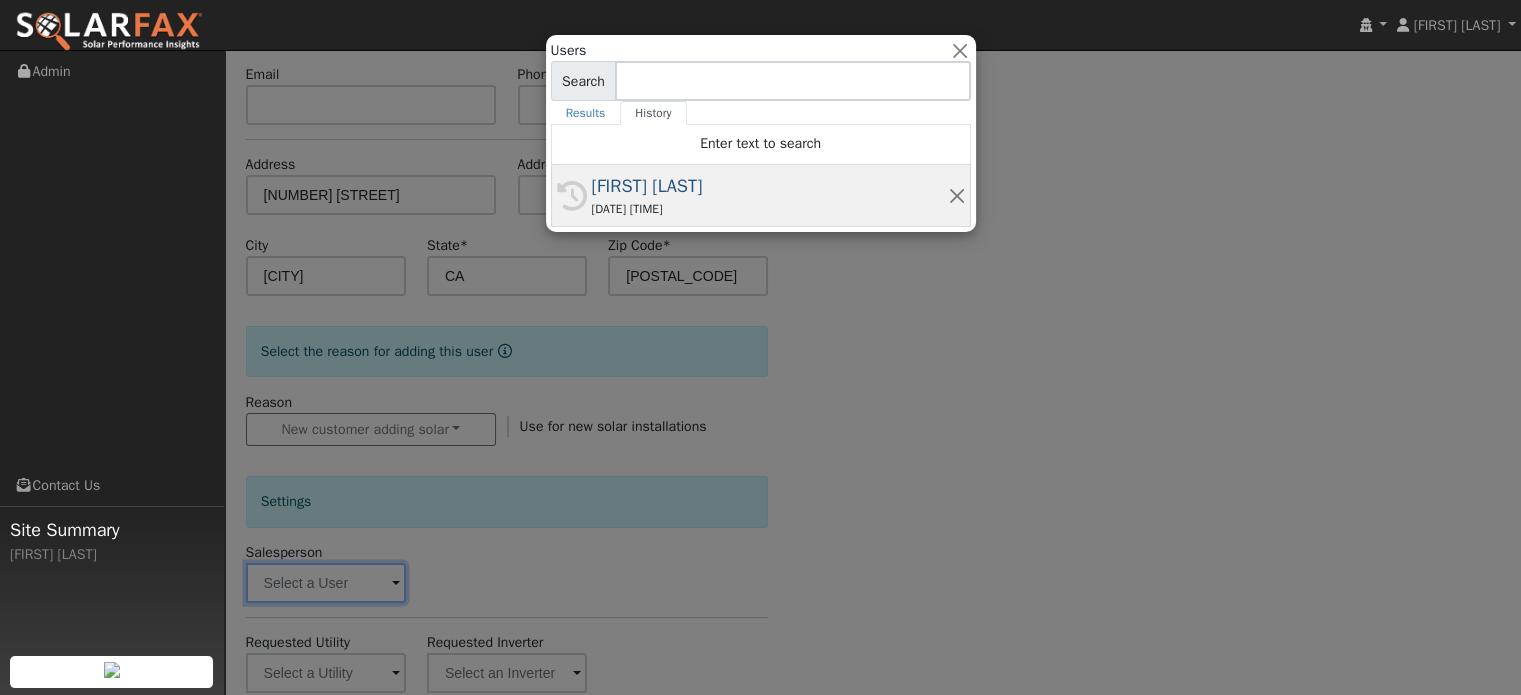 click on "[FIRST] [LAST]" at bounding box center (770, 186) 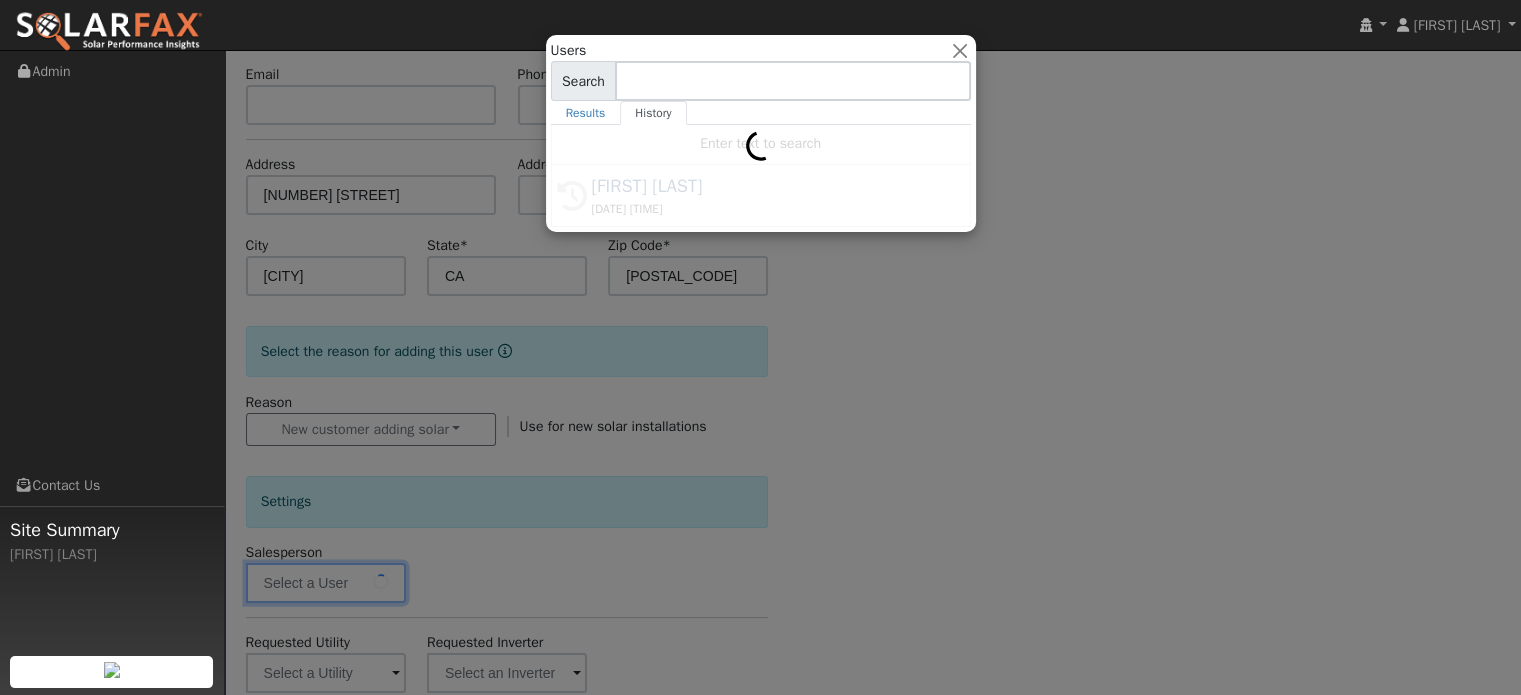 type on "[FIRST] [LAST]" 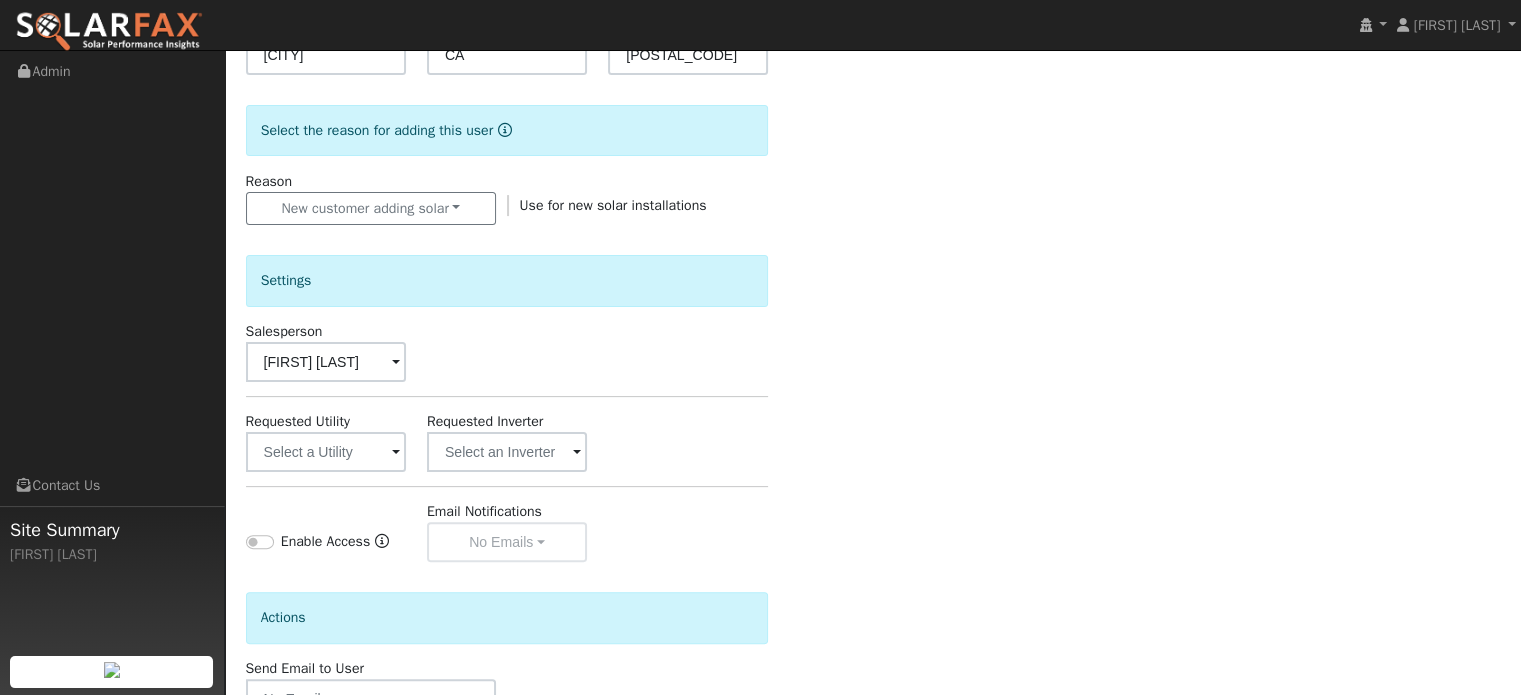 scroll, scrollTop: 539, scrollLeft: 0, axis: vertical 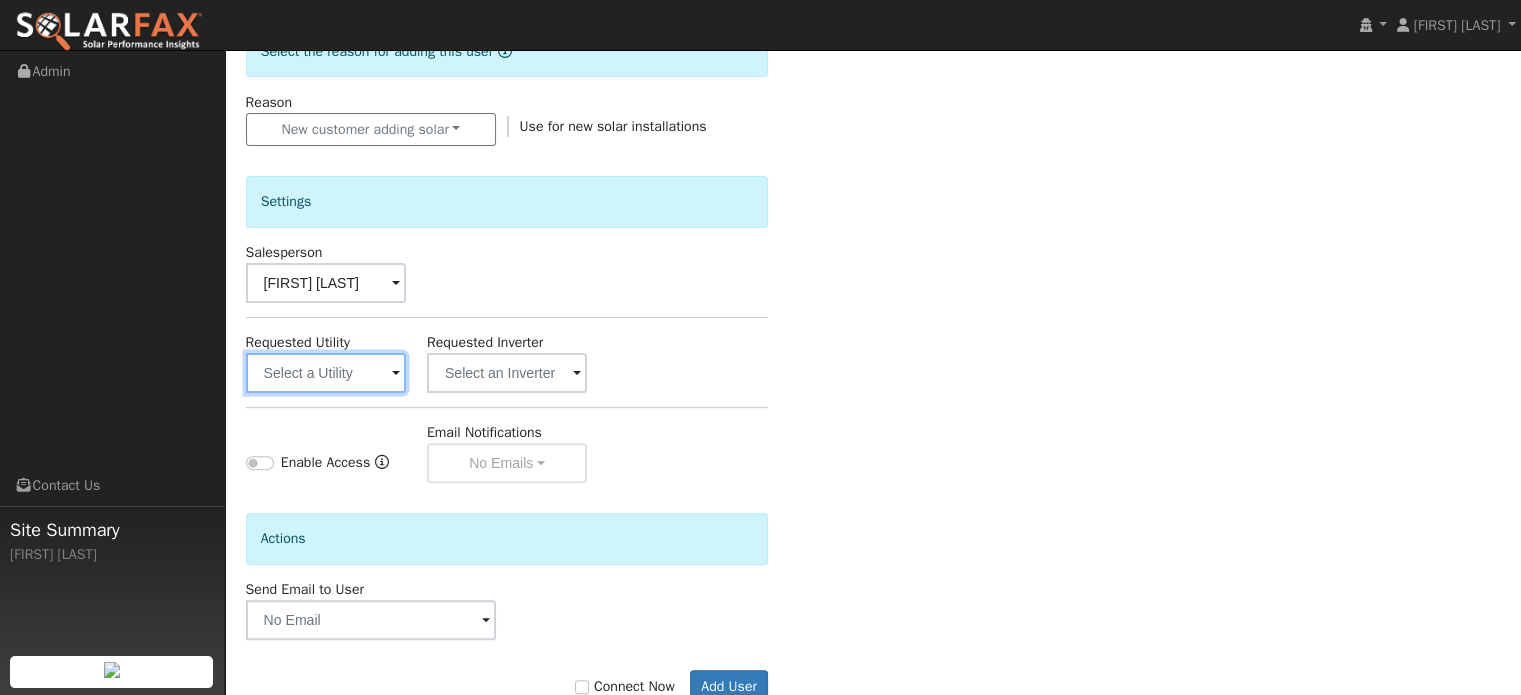 click at bounding box center [326, 373] 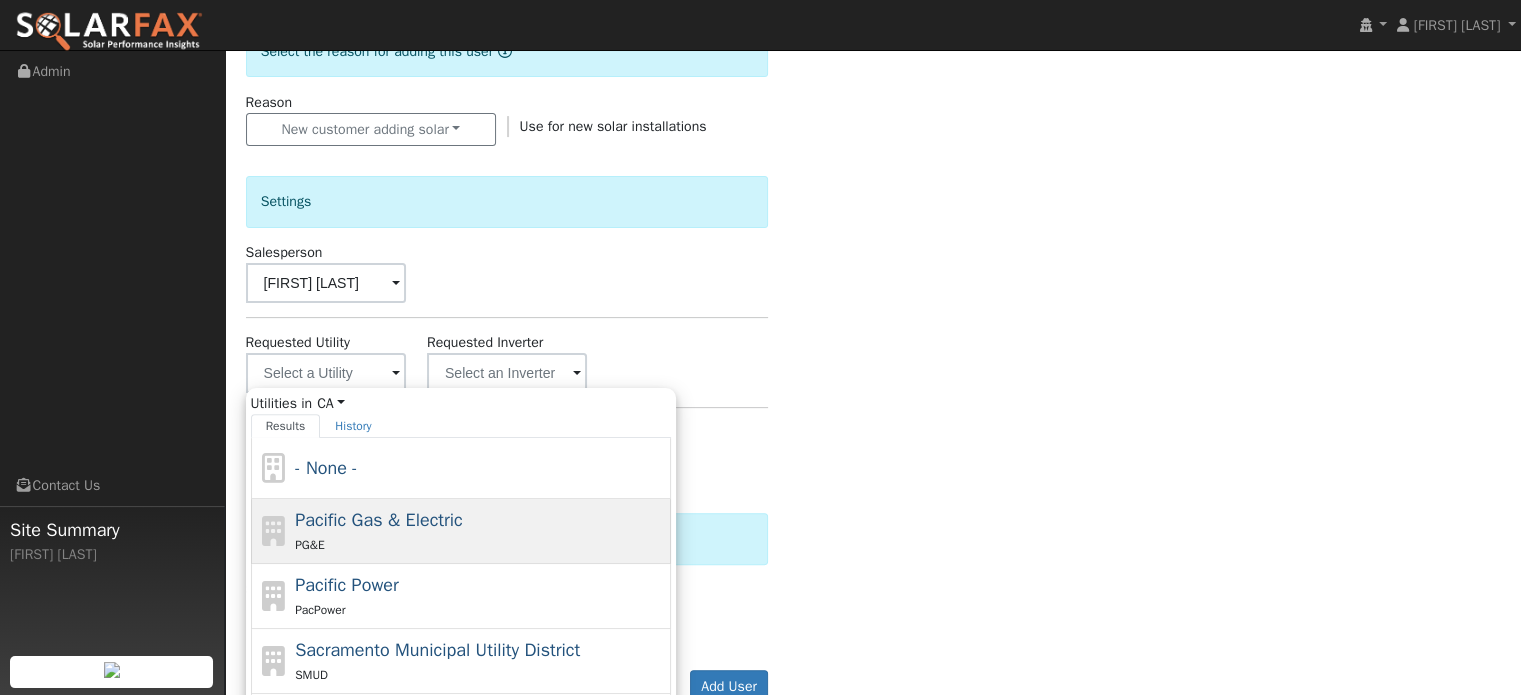 click on "Pacific Gas & Electric PG&E" at bounding box center [480, 531] 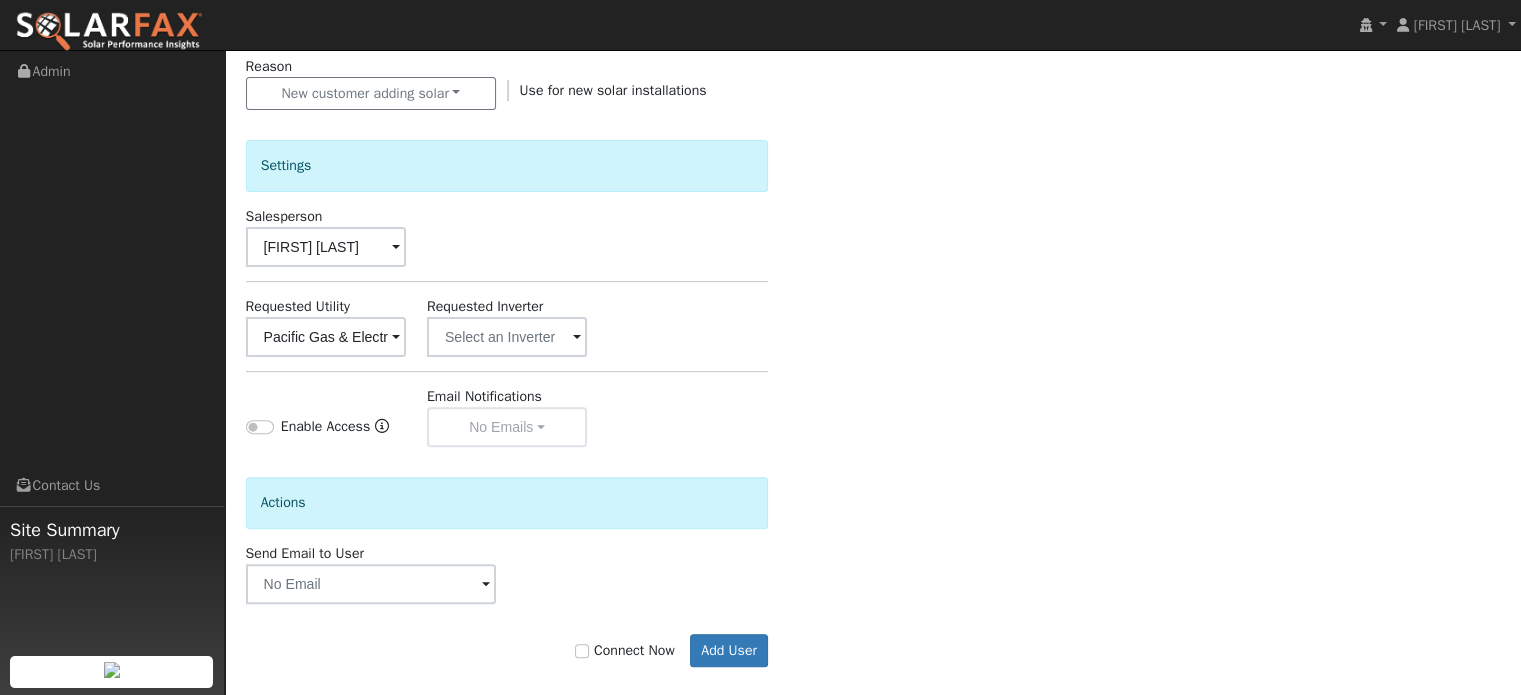 scroll, scrollTop: 595, scrollLeft: 0, axis: vertical 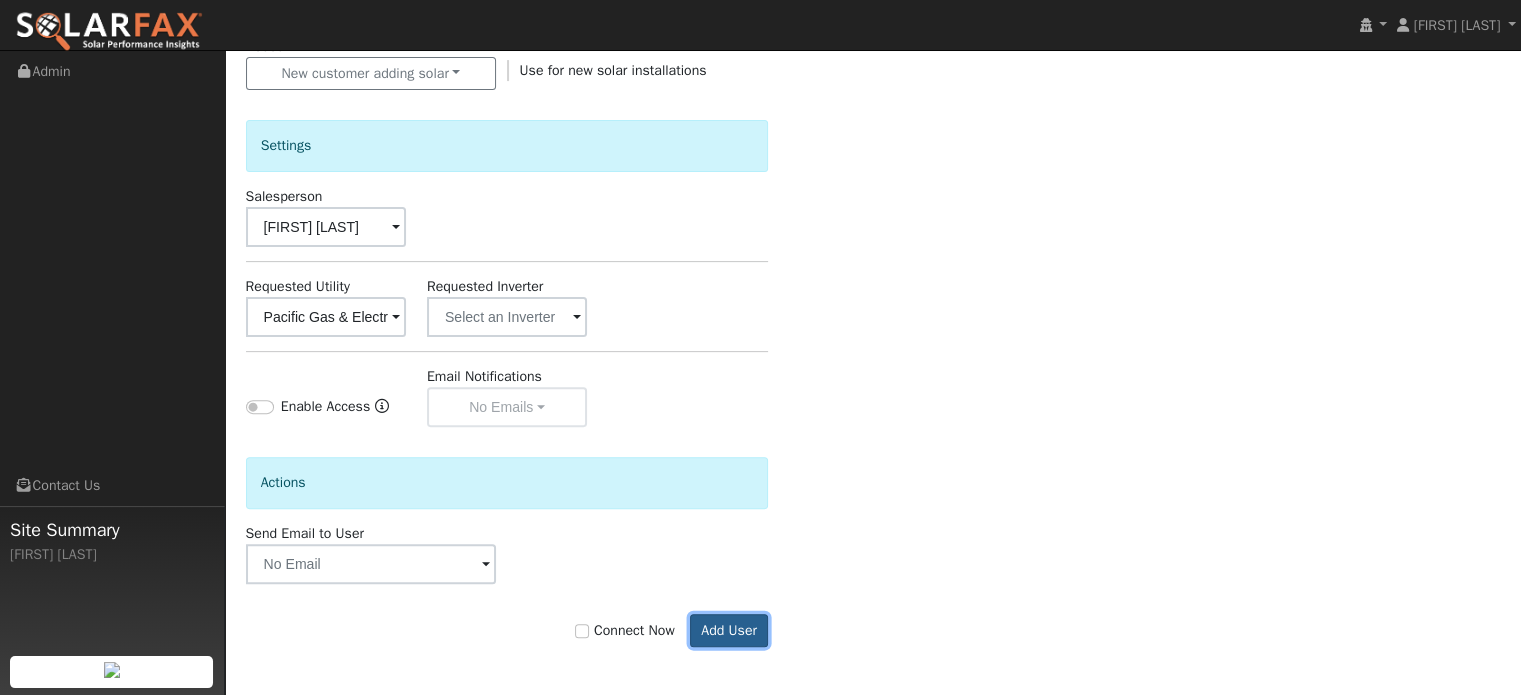click on "Add User" at bounding box center (729, 631) 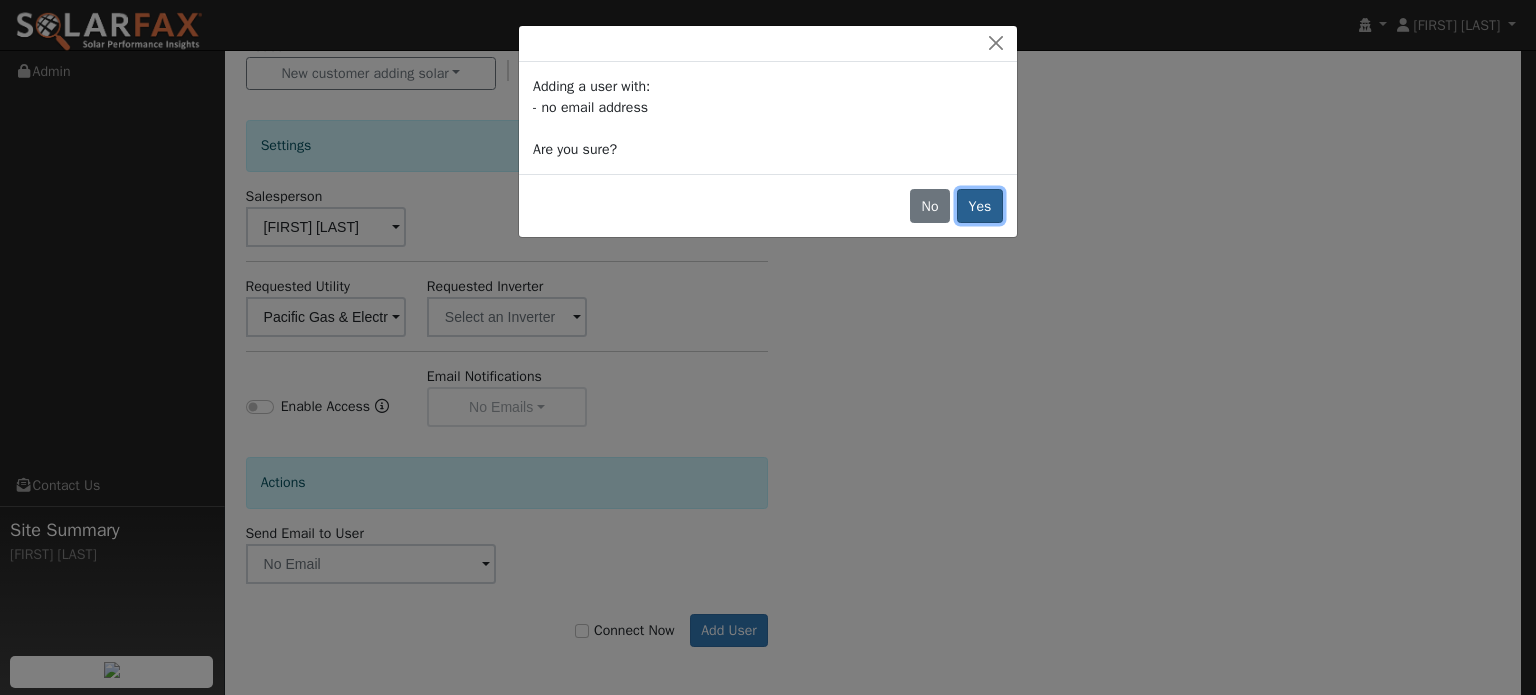 click on "Yes" at bounding box center (980, 206) 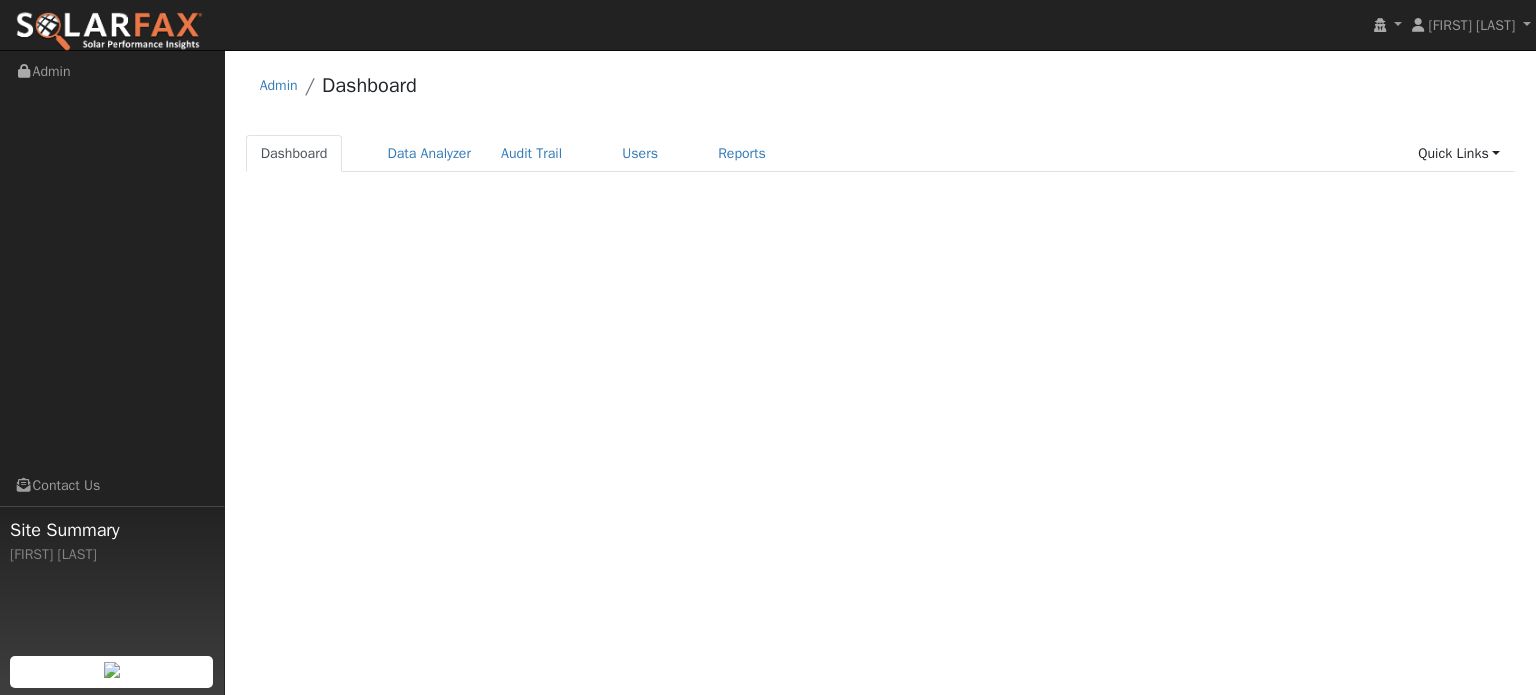 scroll, scrollTop: 0, scrollLeft: 0, axis: both 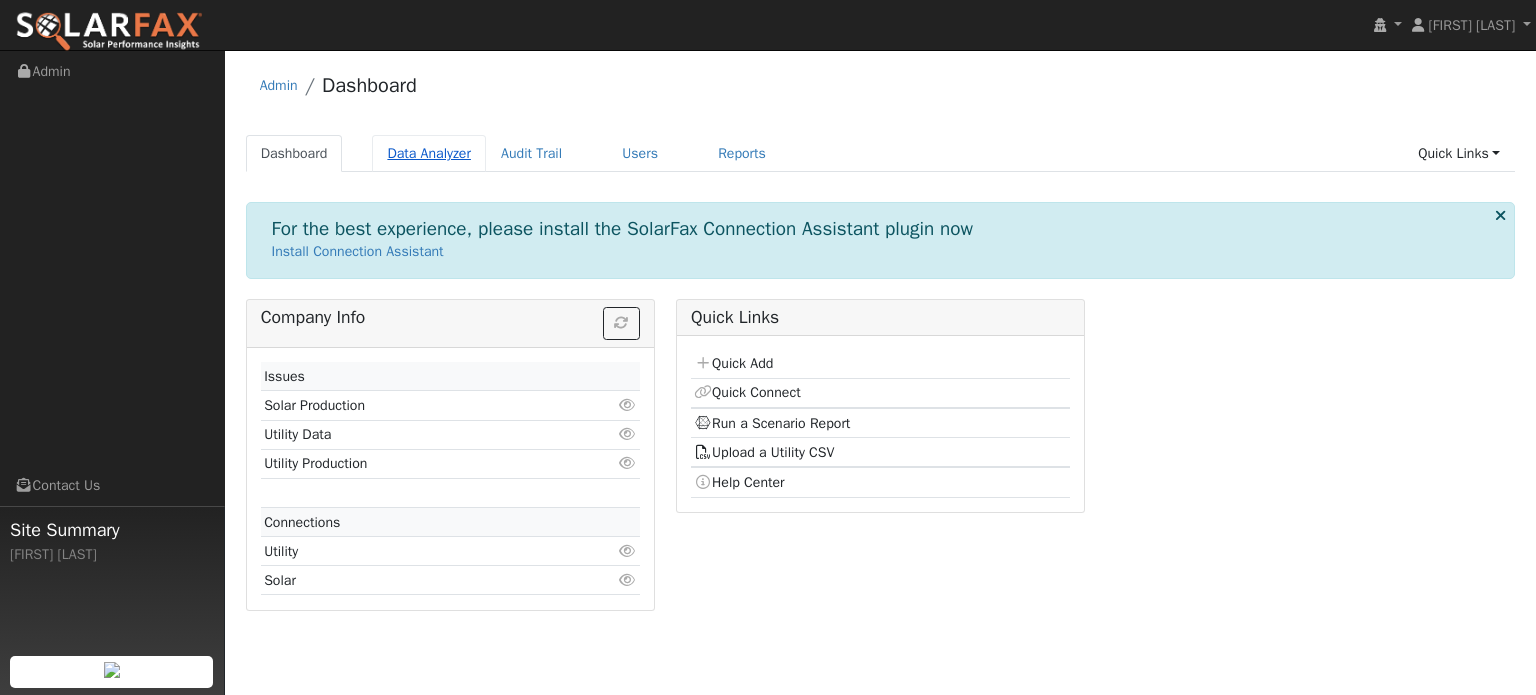 click on "Data Analyzer" at bounding box center (429, 153) 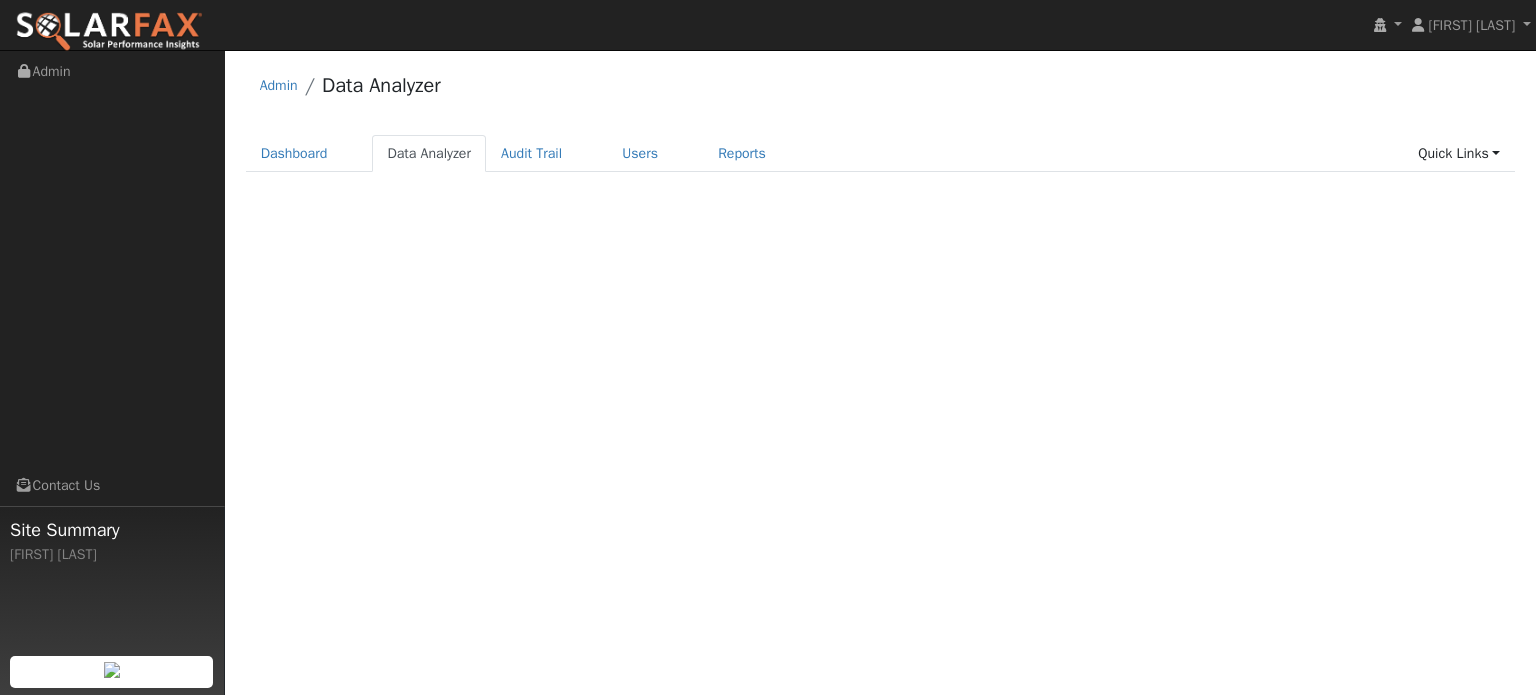 scroll, scrollTop: 0, scrollLeft: 0, axis: both 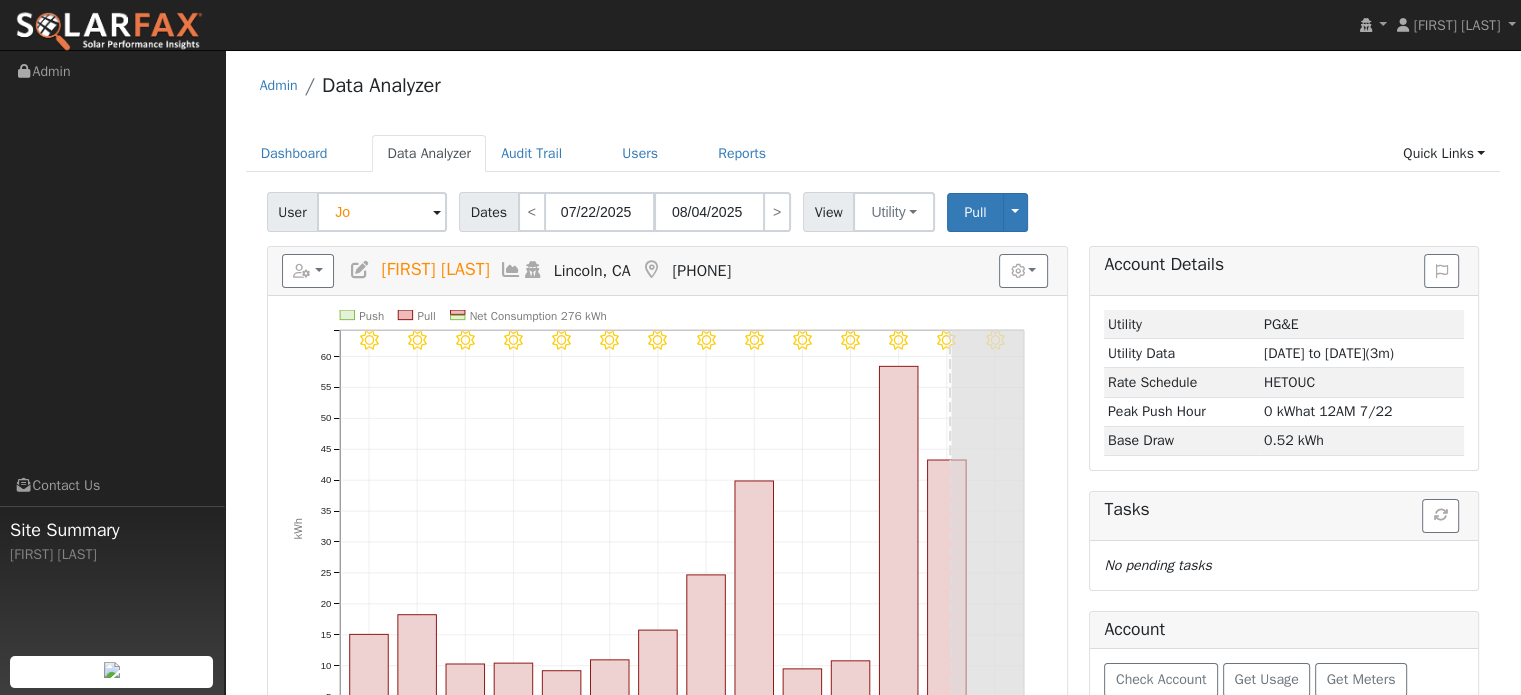 type on "J" 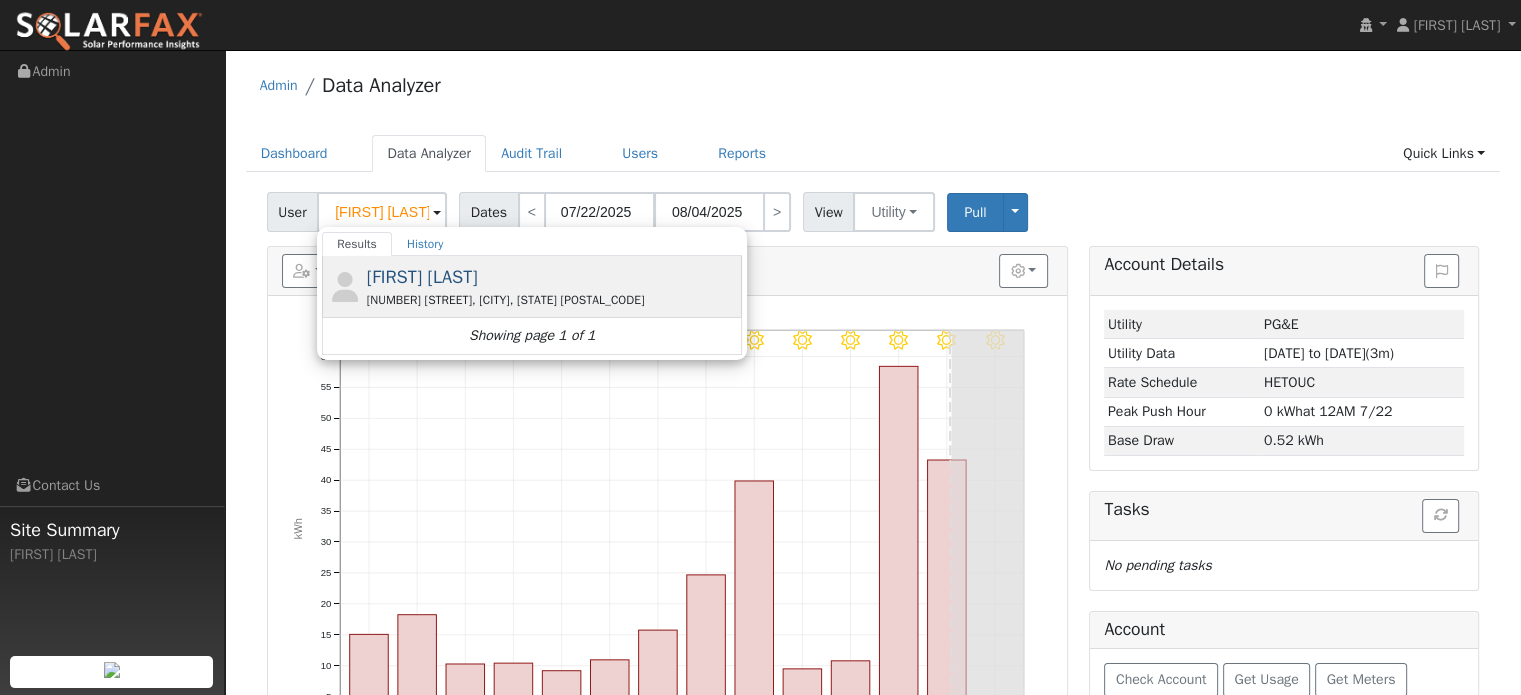 type on "Andrew Hatch" 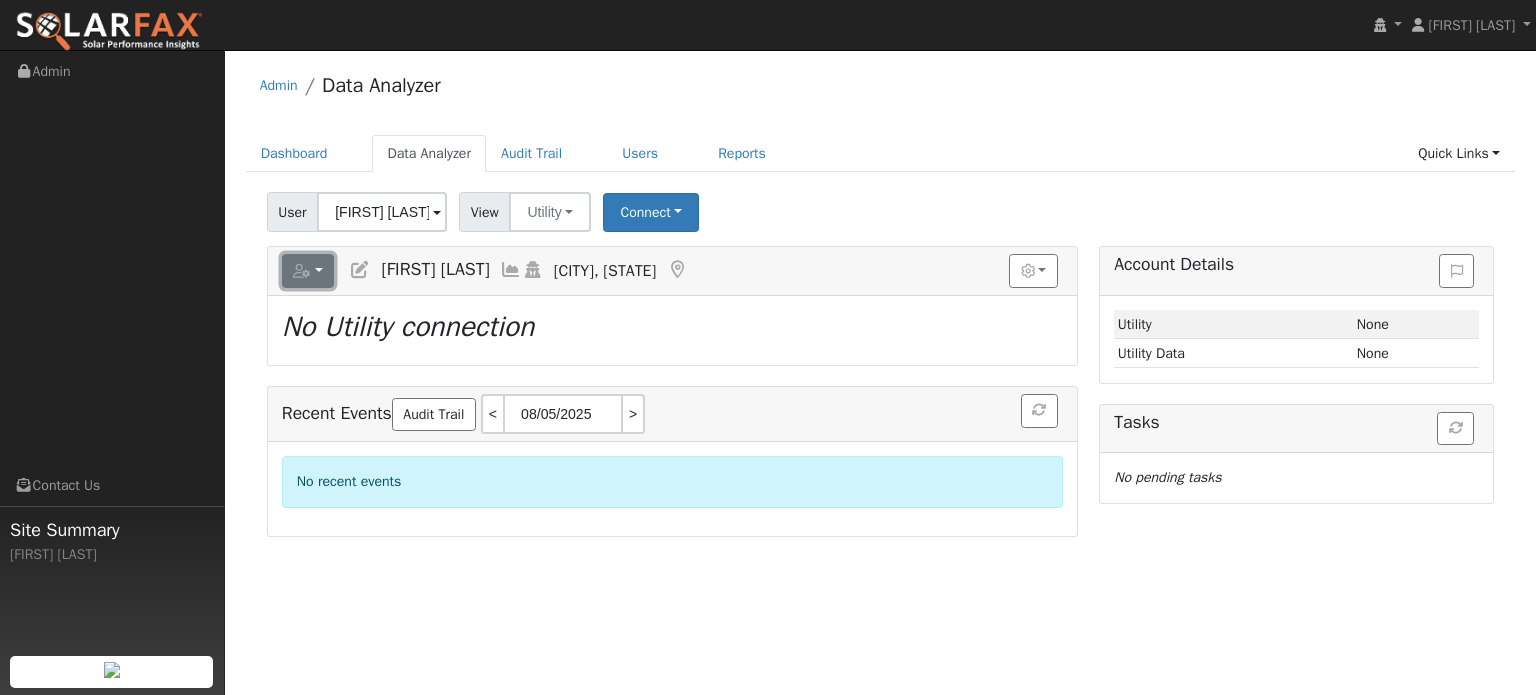 click at bounding box center (308, 271) 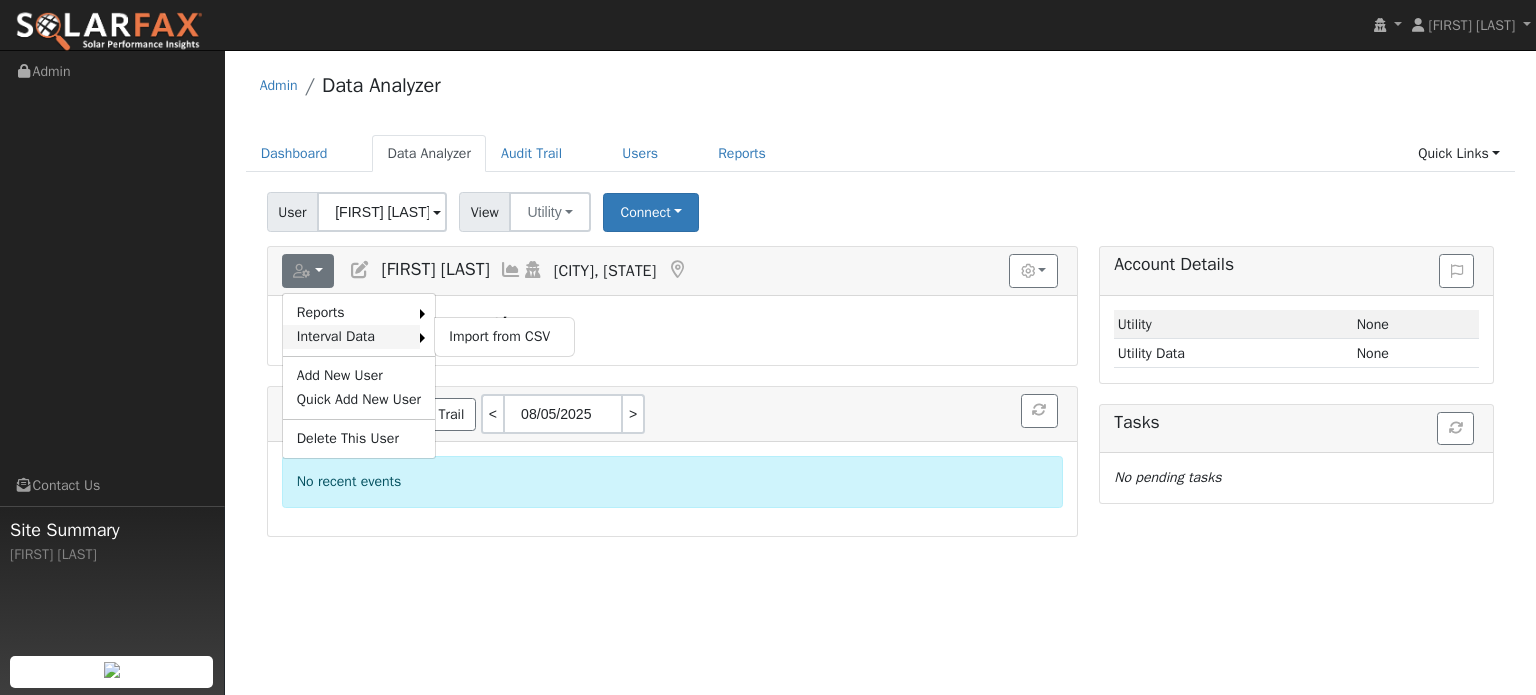 click on "Interval Data" at bounding box center [351, 337] 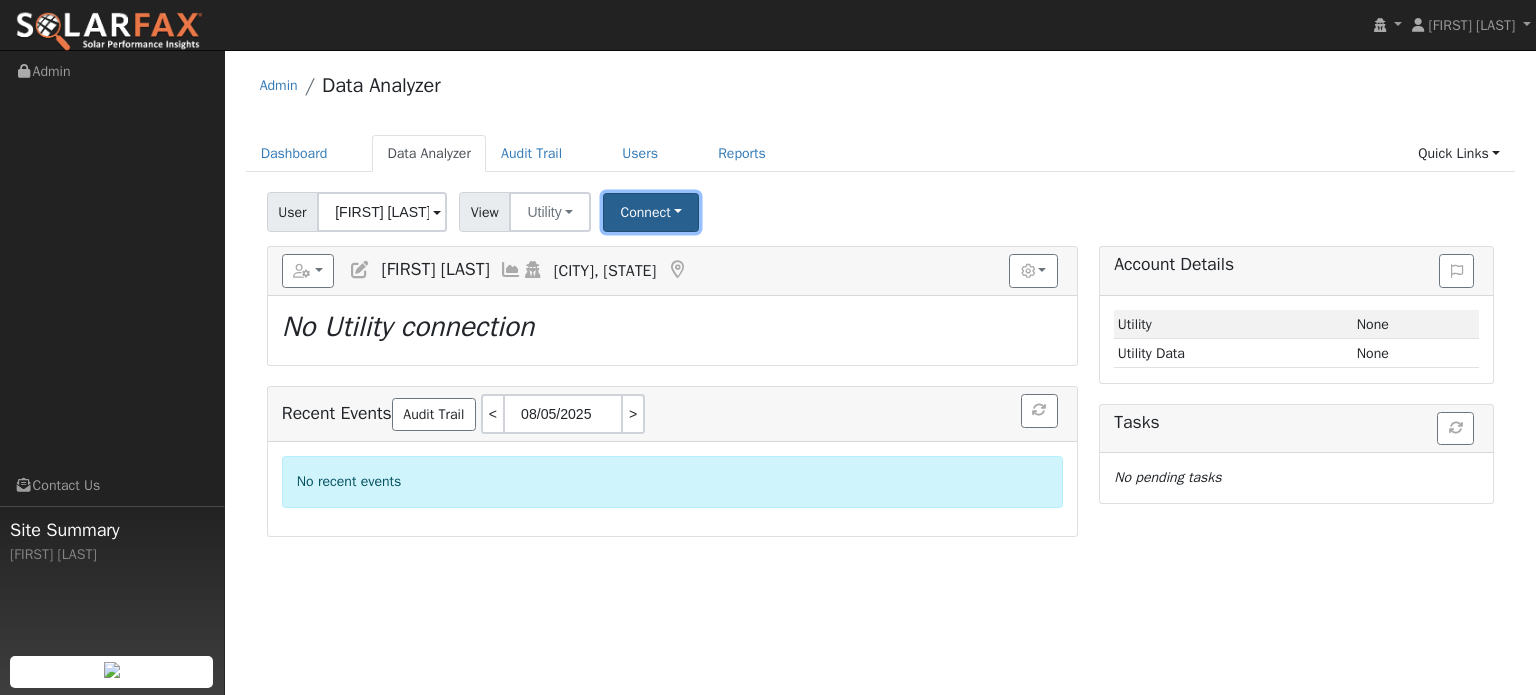 click on "Connect" at bounding box center [651, 212] 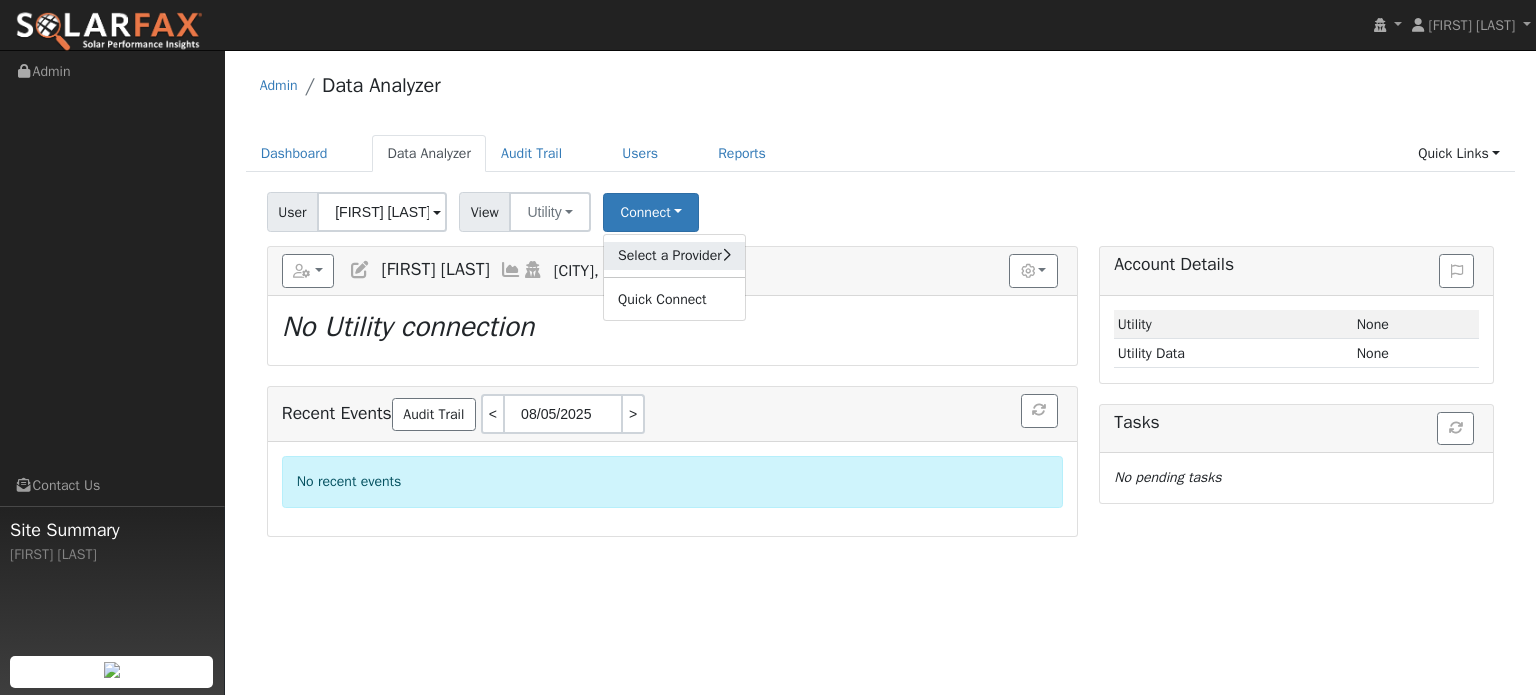 click on "Select a Provider" 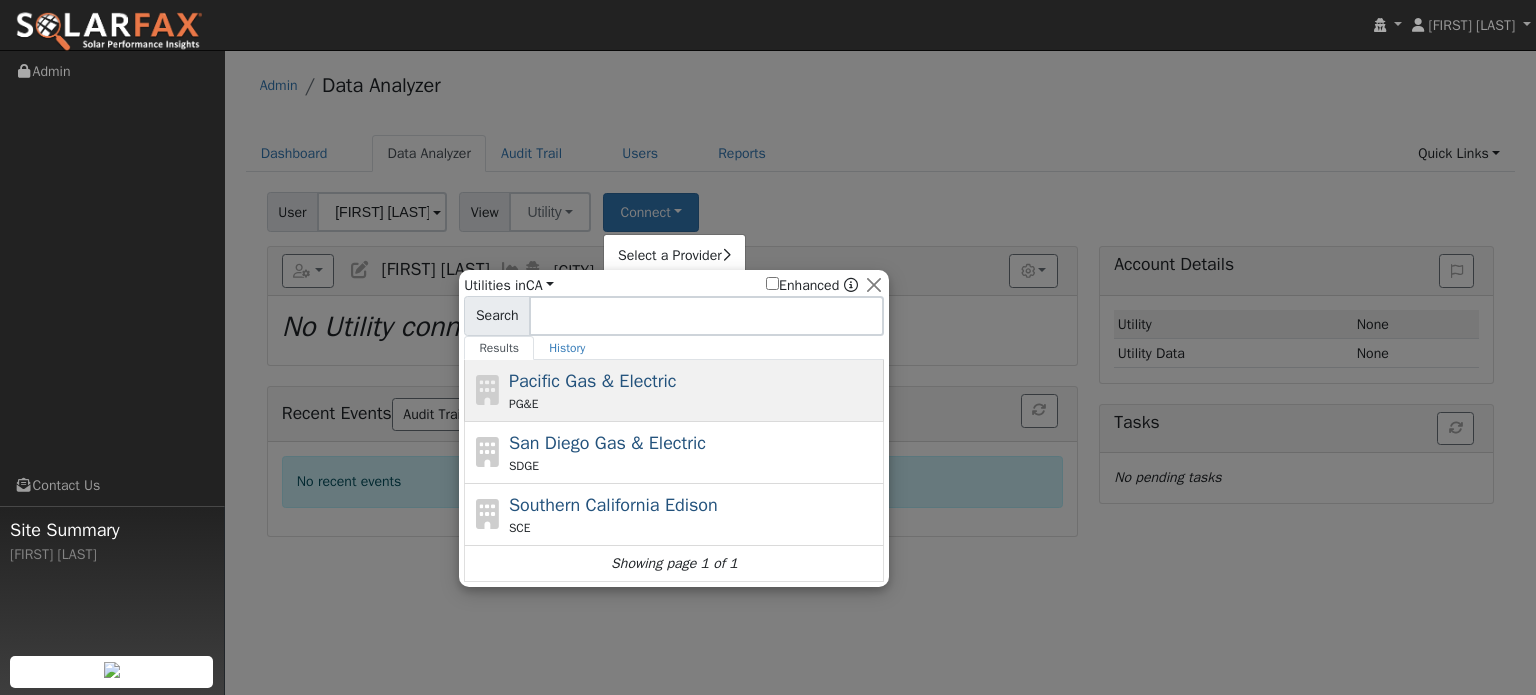 click on "PG&E" at bounding box center (694, 404) 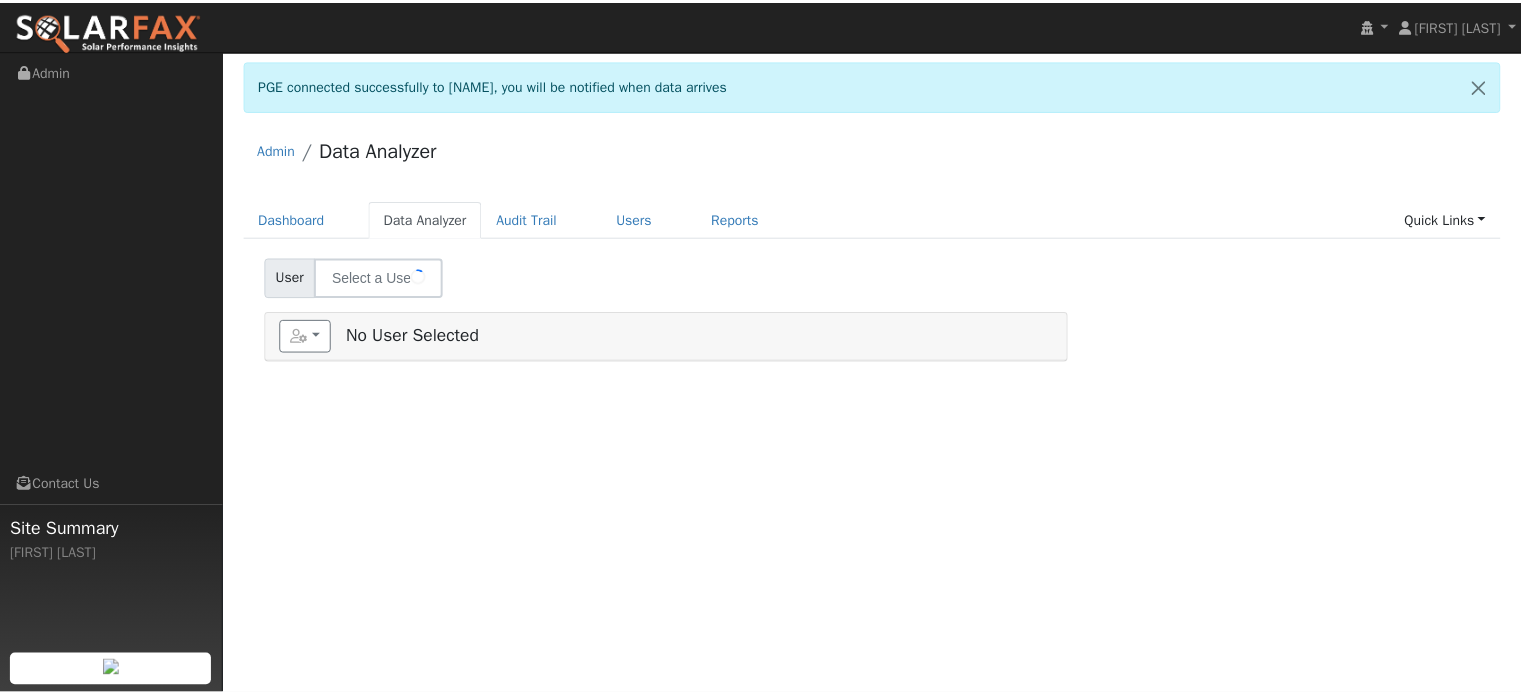 scroll, scrollTop: 0, scrollLeft: 0, axis: both 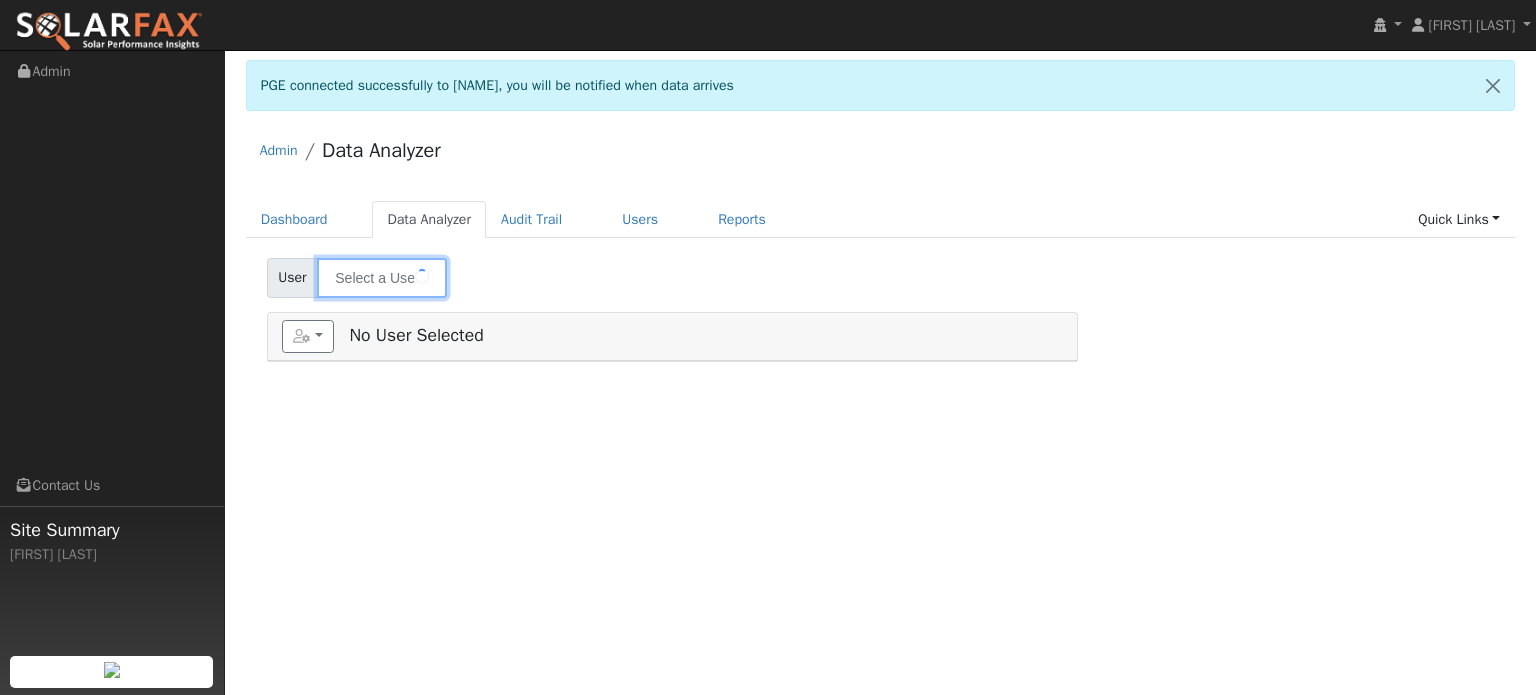 type on "[FIRST] [LAST]" 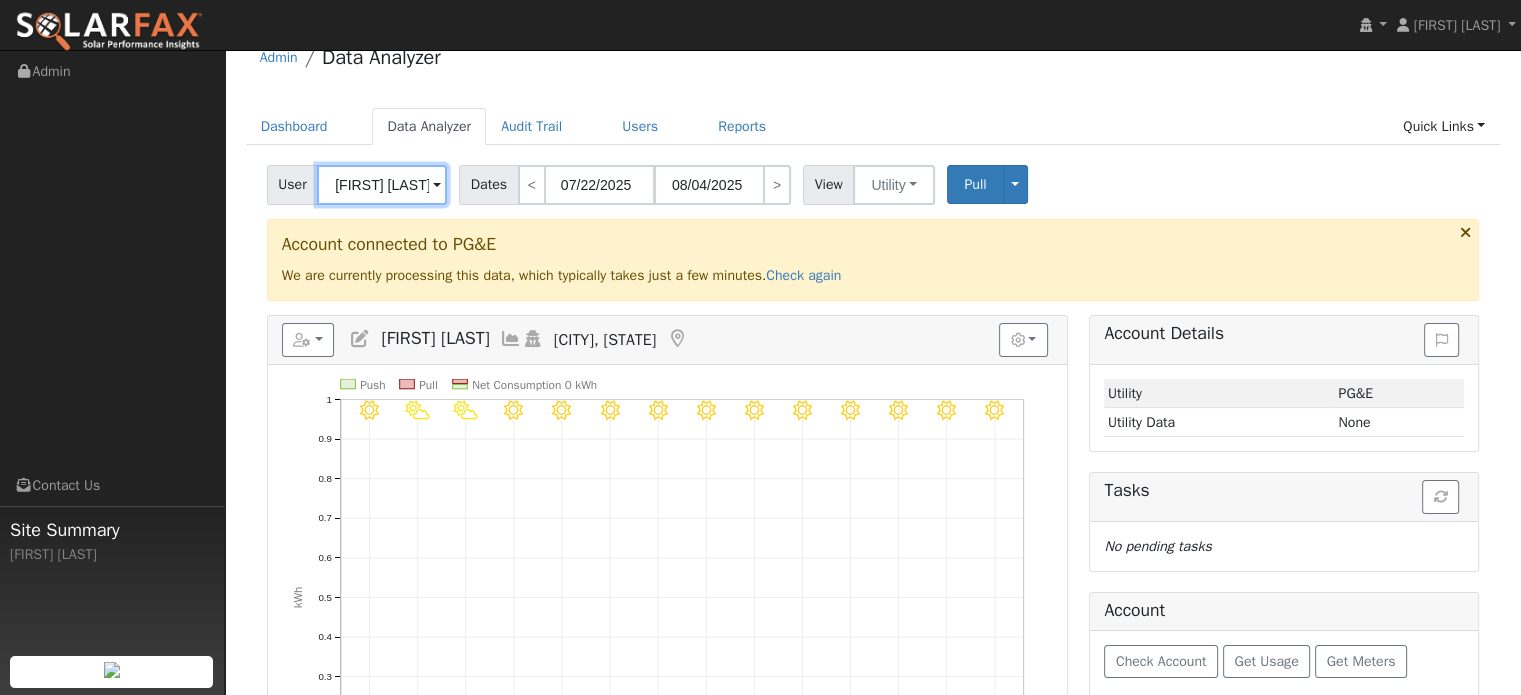scroll, scrollTop: 0, scrollLeft: 0, axis: both 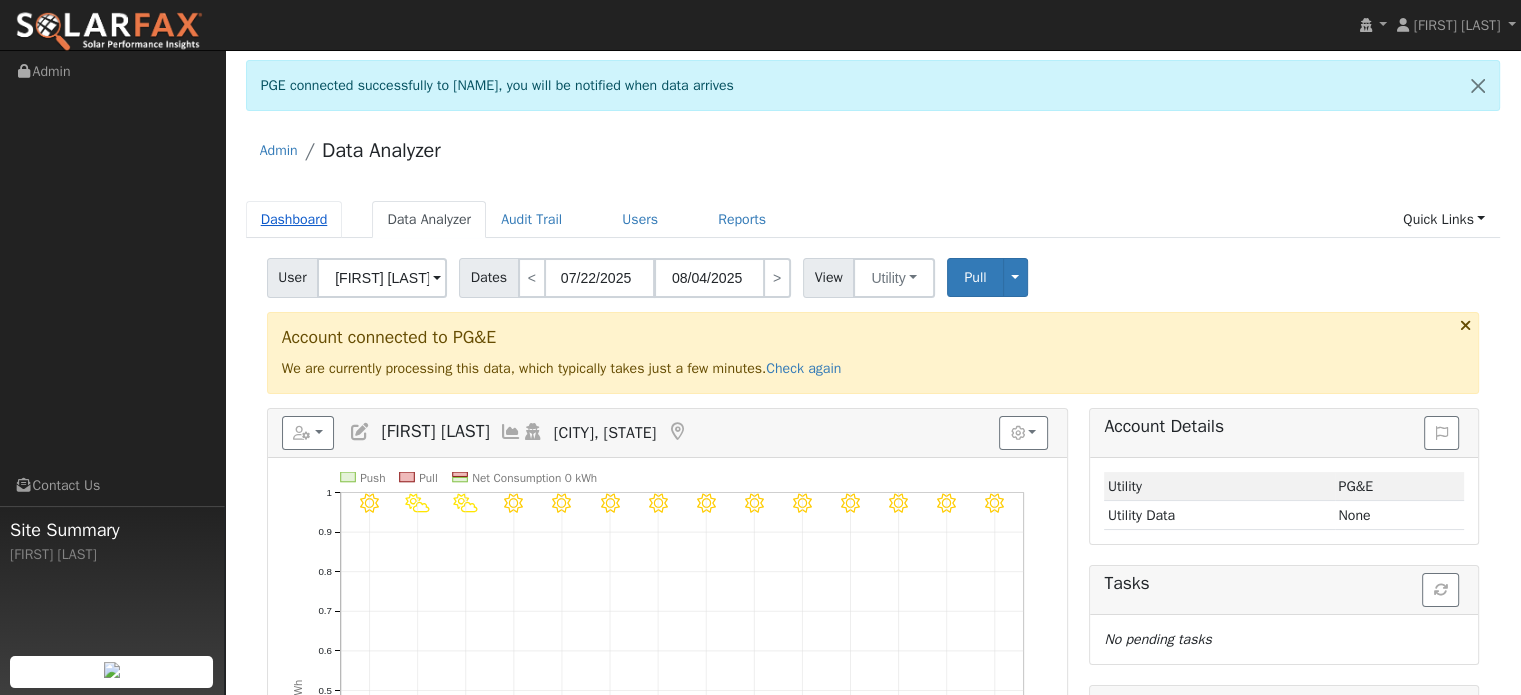 click on "Dashboard" at bounding box center [294, 219] 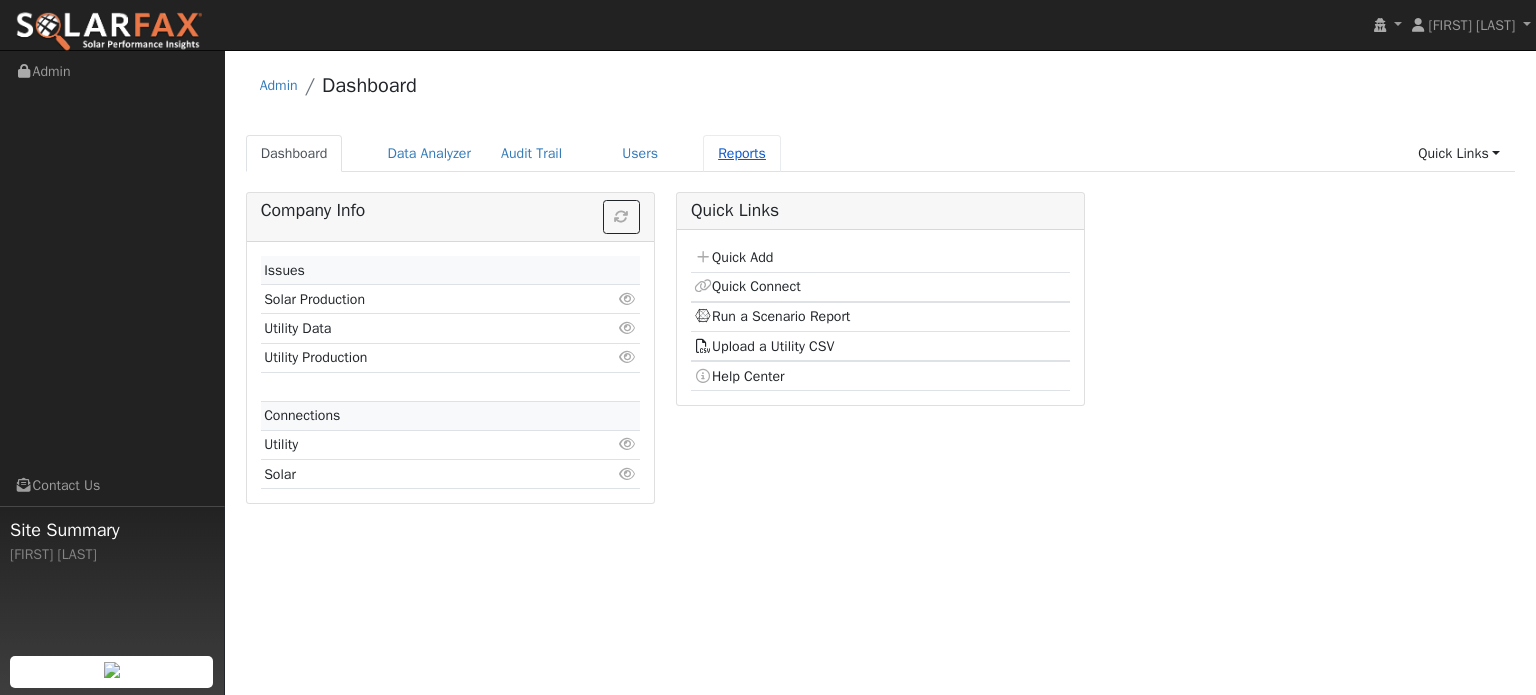 scroll, scrollTop: 0, scrollLeft: 0, axis: both 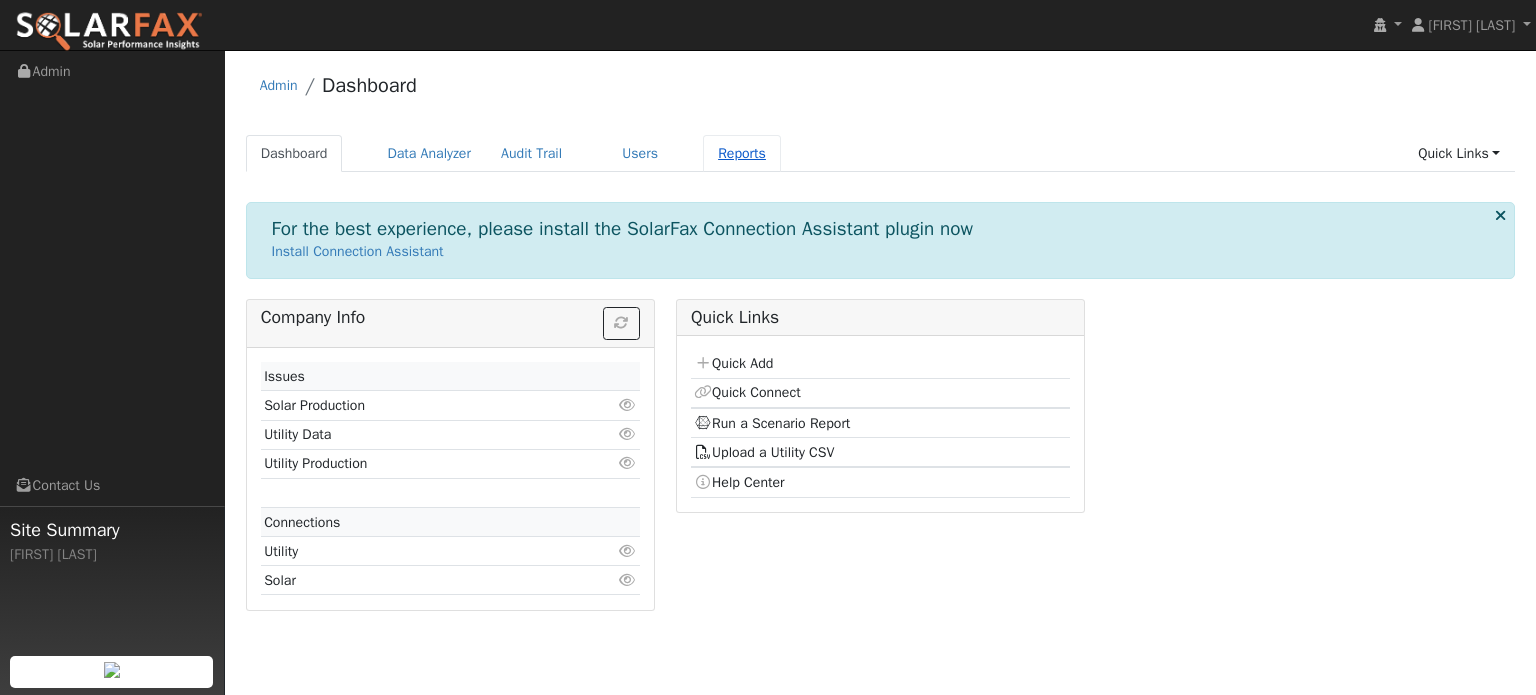 click on "Reports" at bounding box center [742, 153] 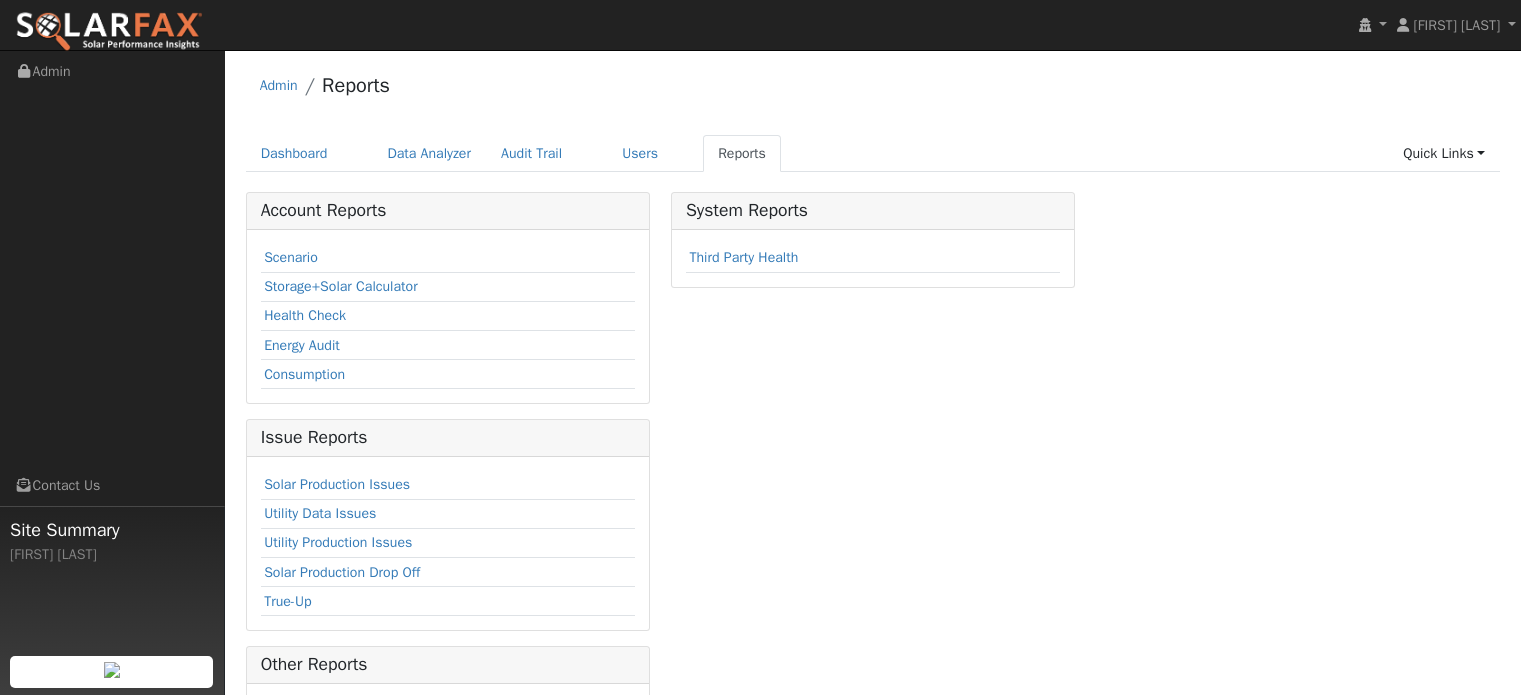 scroll, scrollTop: 0, scrollLeft: 0, axis: both 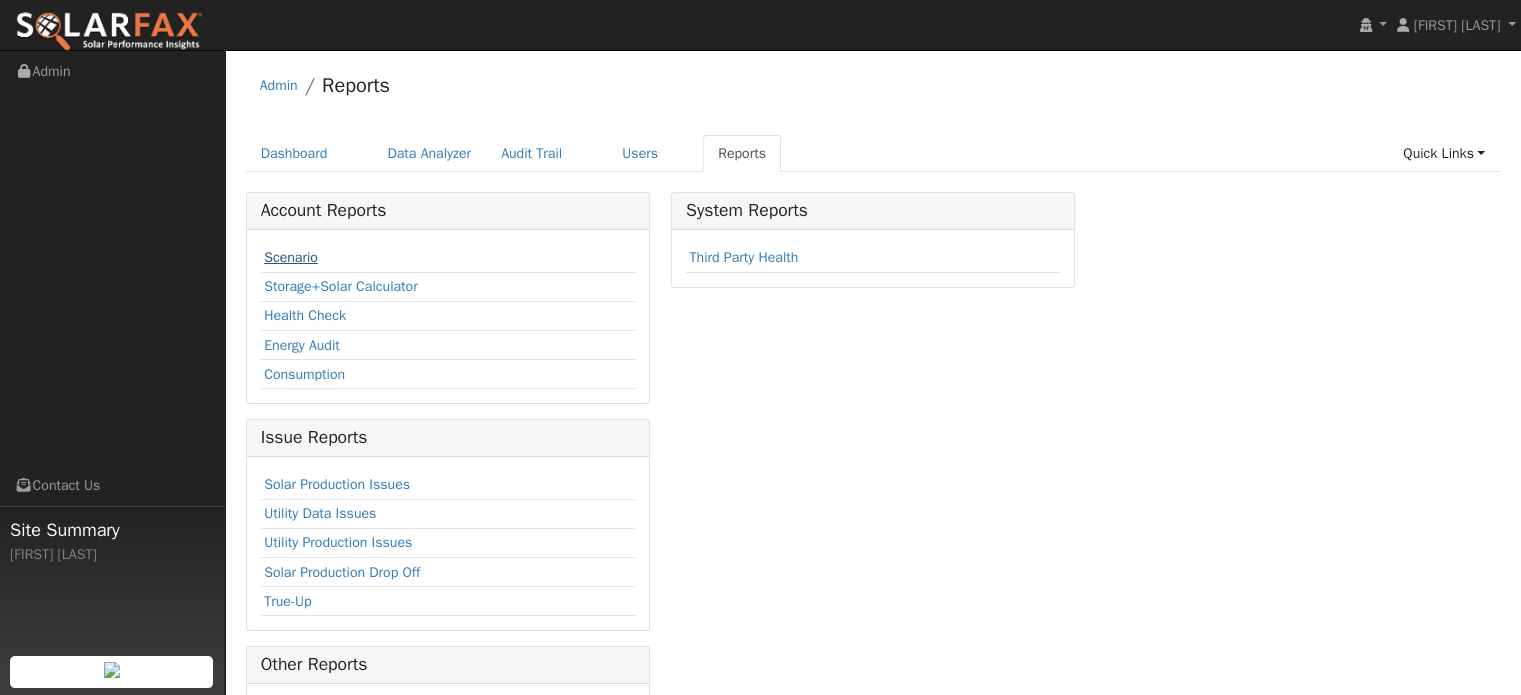 click on "Scenario" at bounding box center (291, 257) 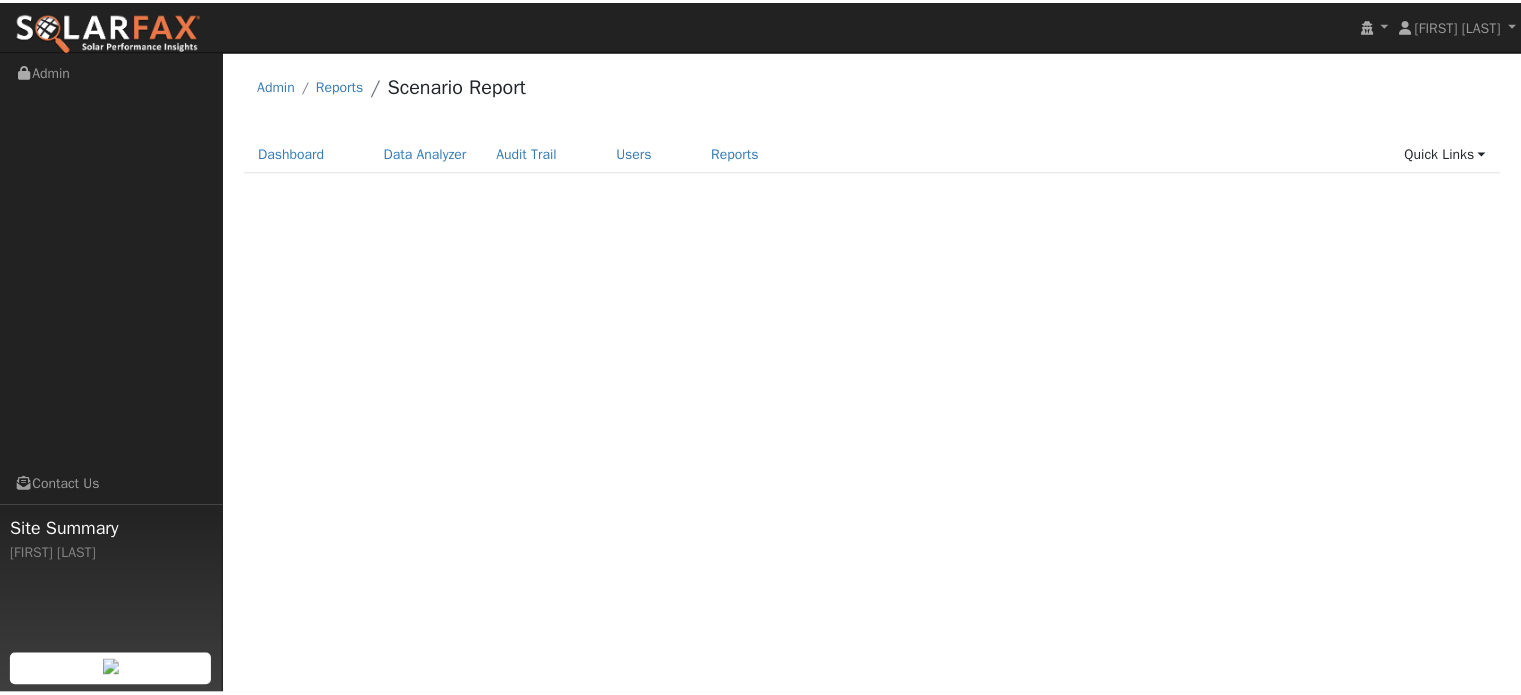 scroll, scrollTop: 0, scrollLeft: 0, axis: both 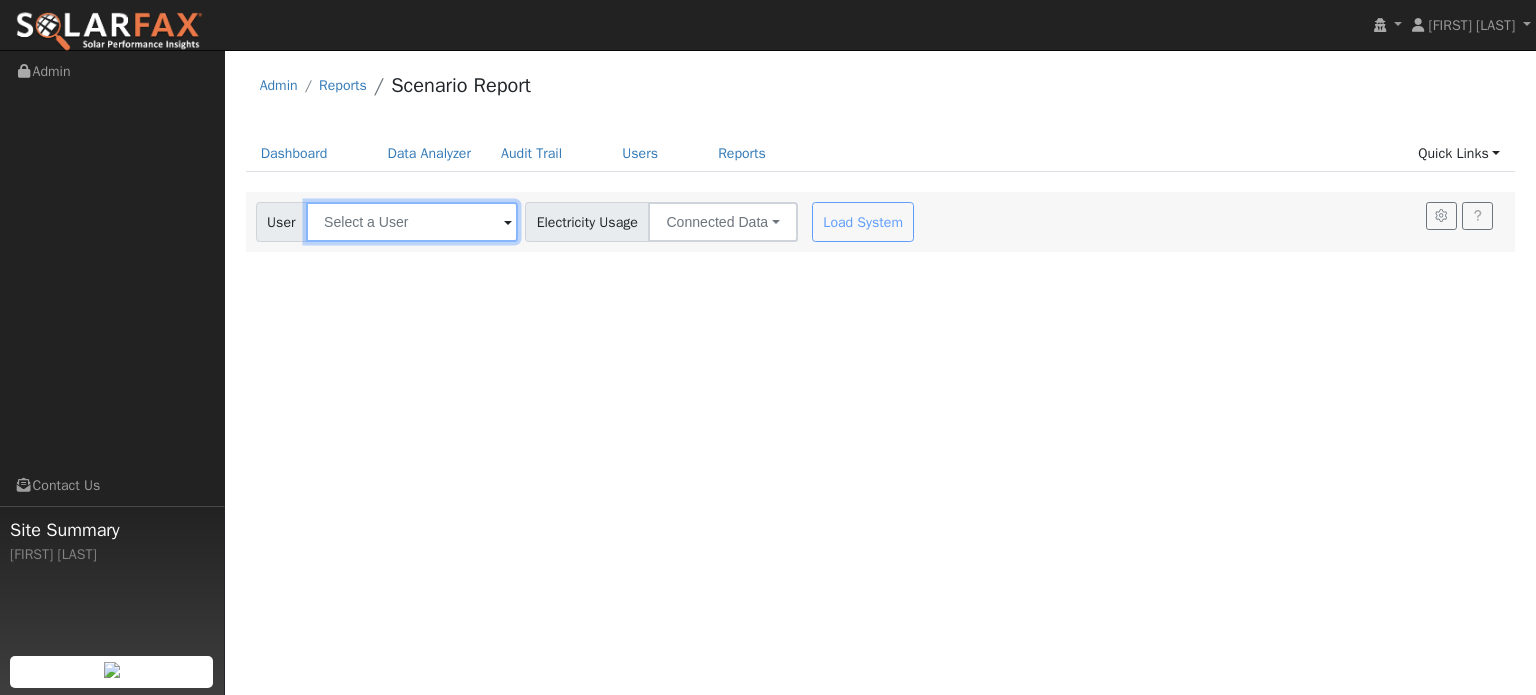 click at bounding box center (412, 222) 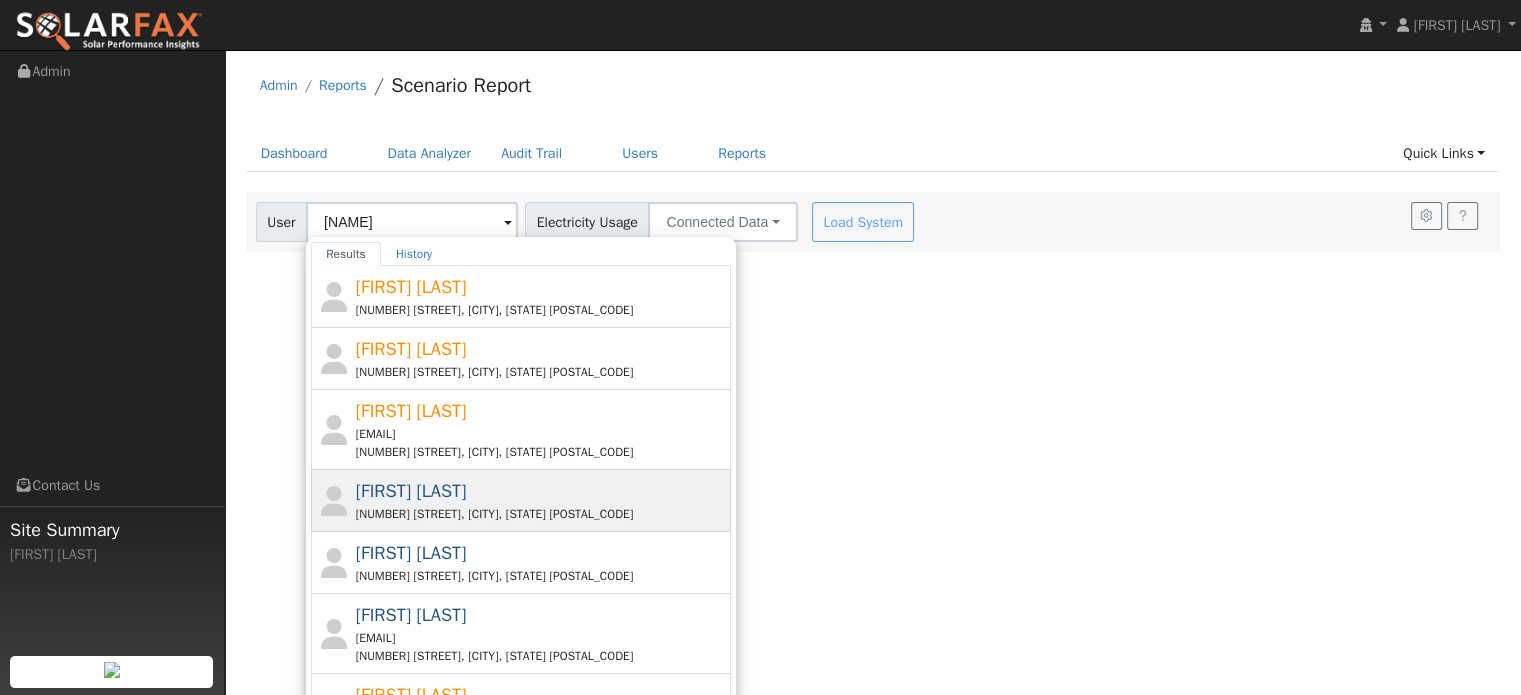 click on "[FIRST] [LAST]" at bounding box center (411, 491) 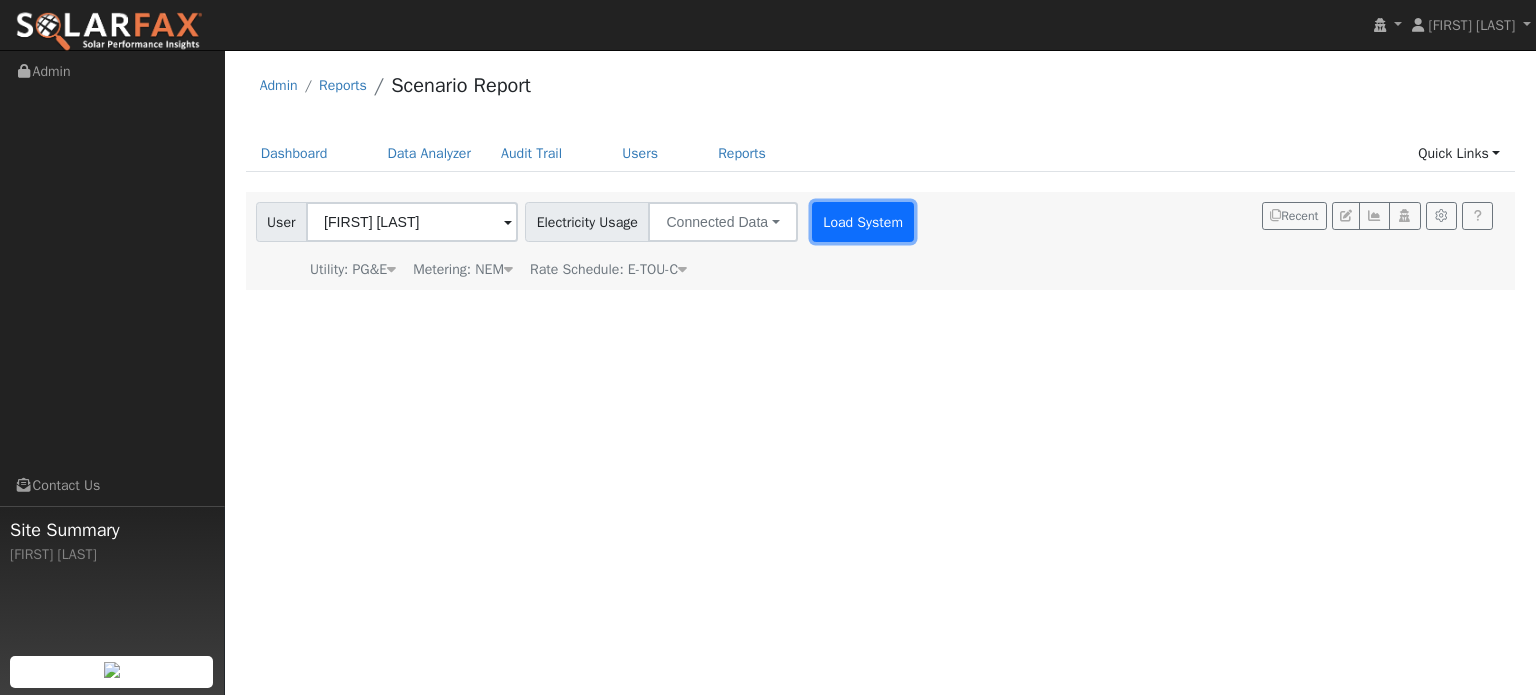 click on "Load System" at bounding box center [863, 222] 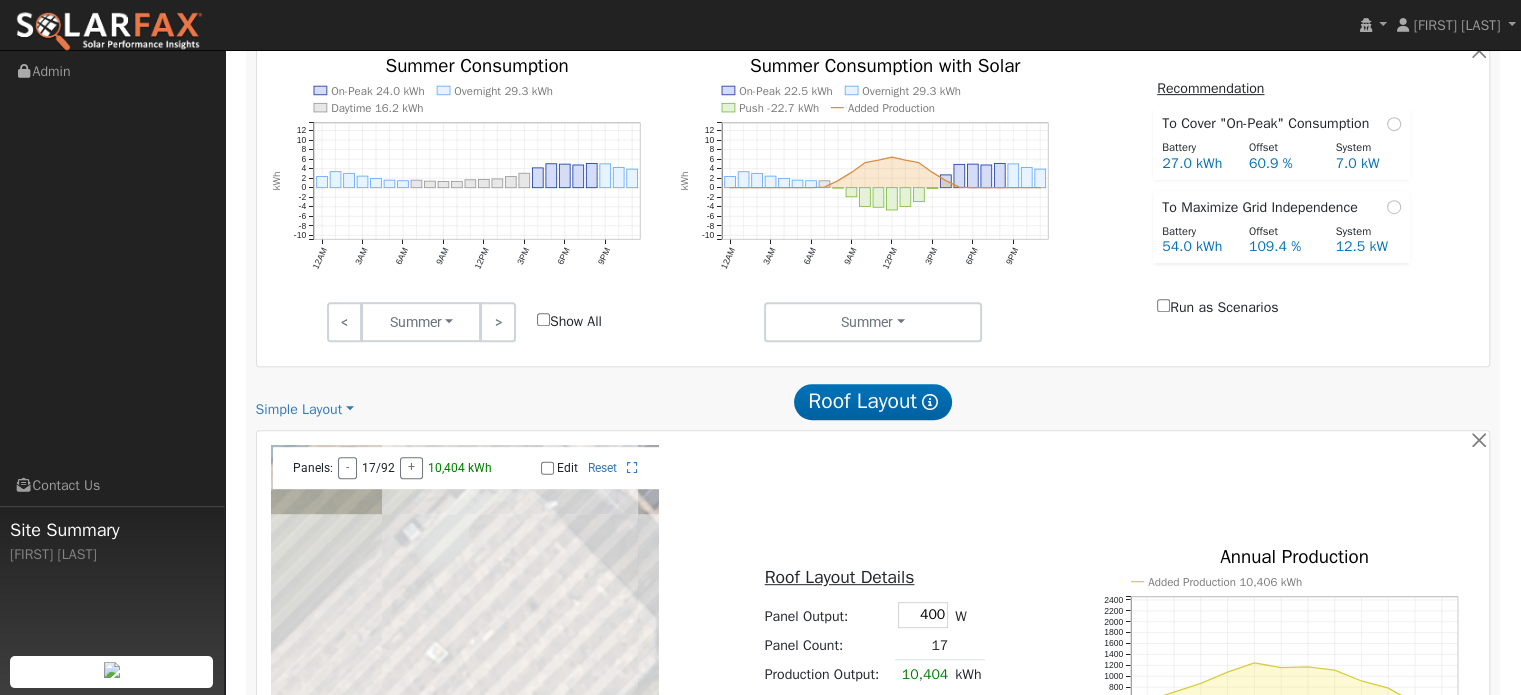 scroll, scrollTop: 1334, scrollLeft: 0, axis: vertical 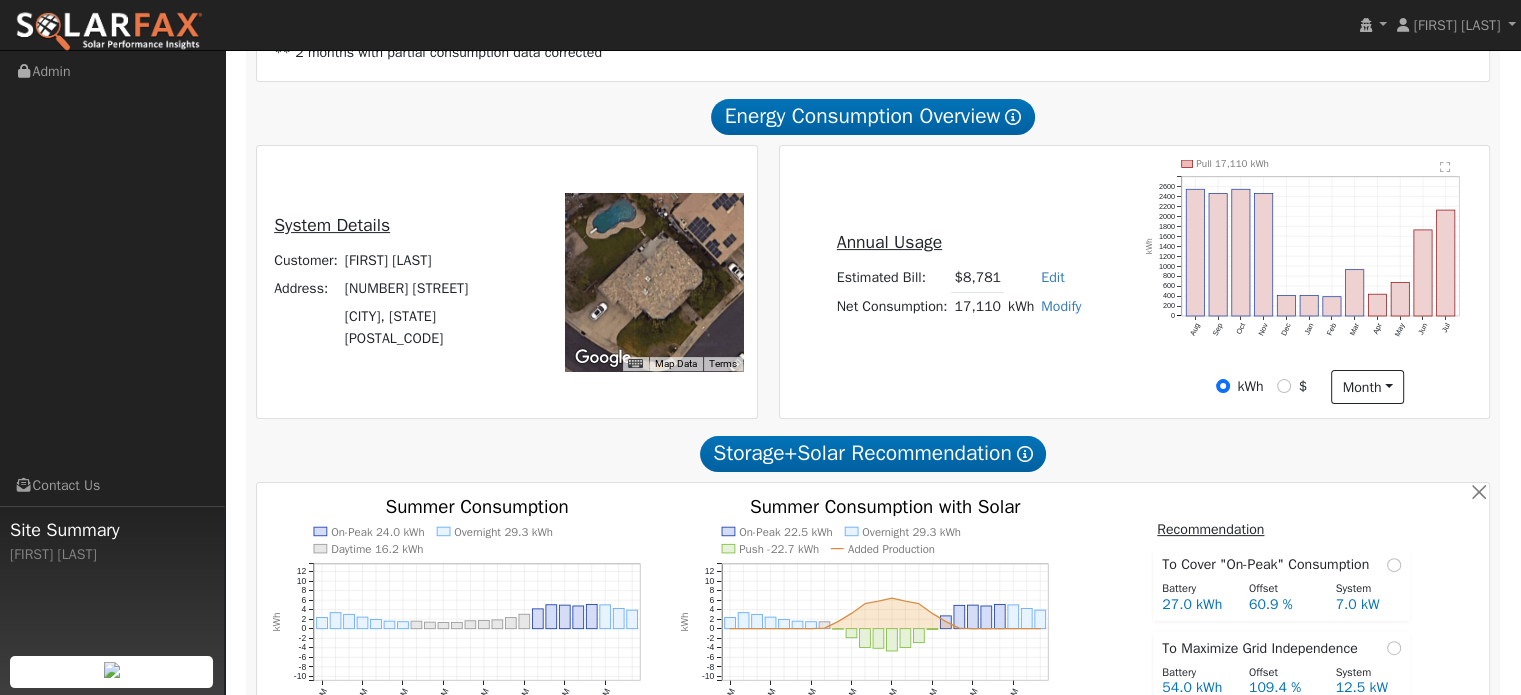 drag, startPoint x: 998, startPoint y: 579, endPoint x: 1150, endPoint y: 413, distance: 225.07776 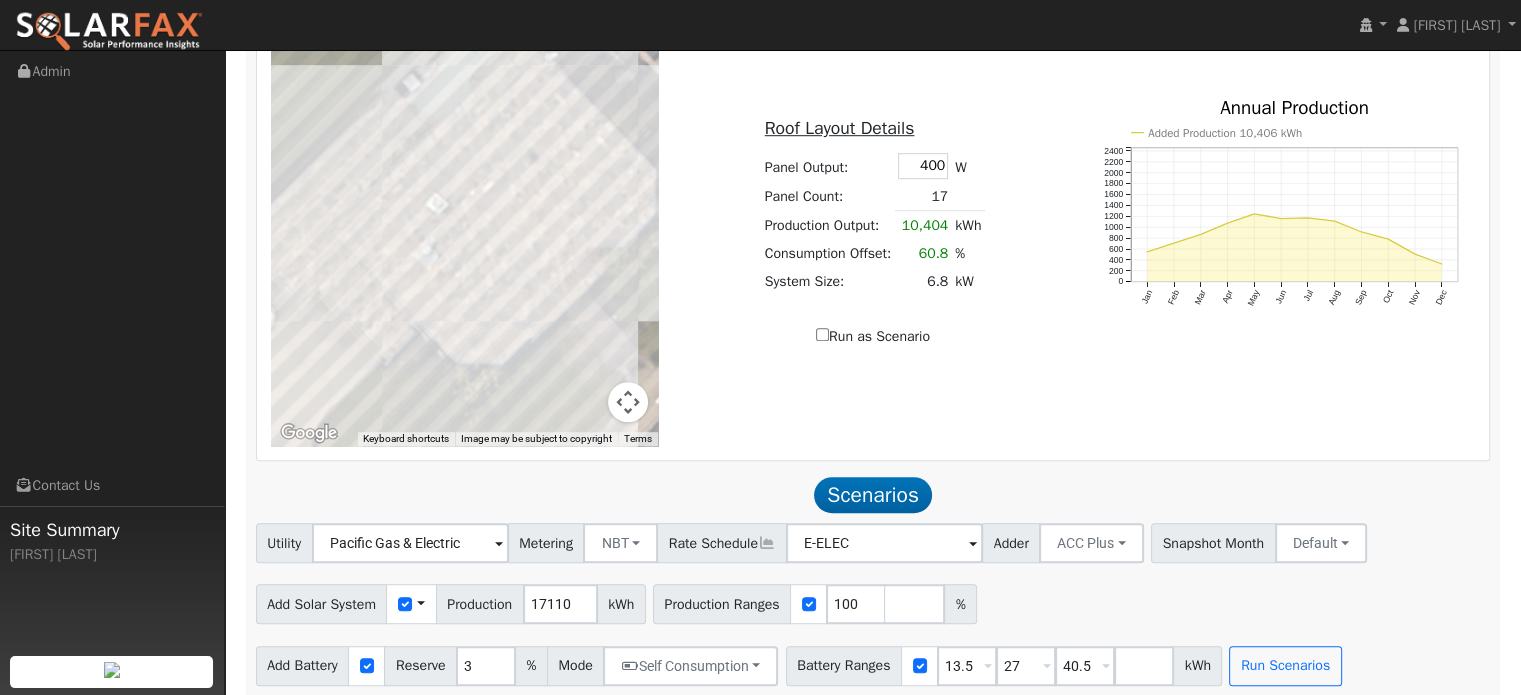 scroll, scrollTop: 1334, scrollLeft: 0, axis: vertical 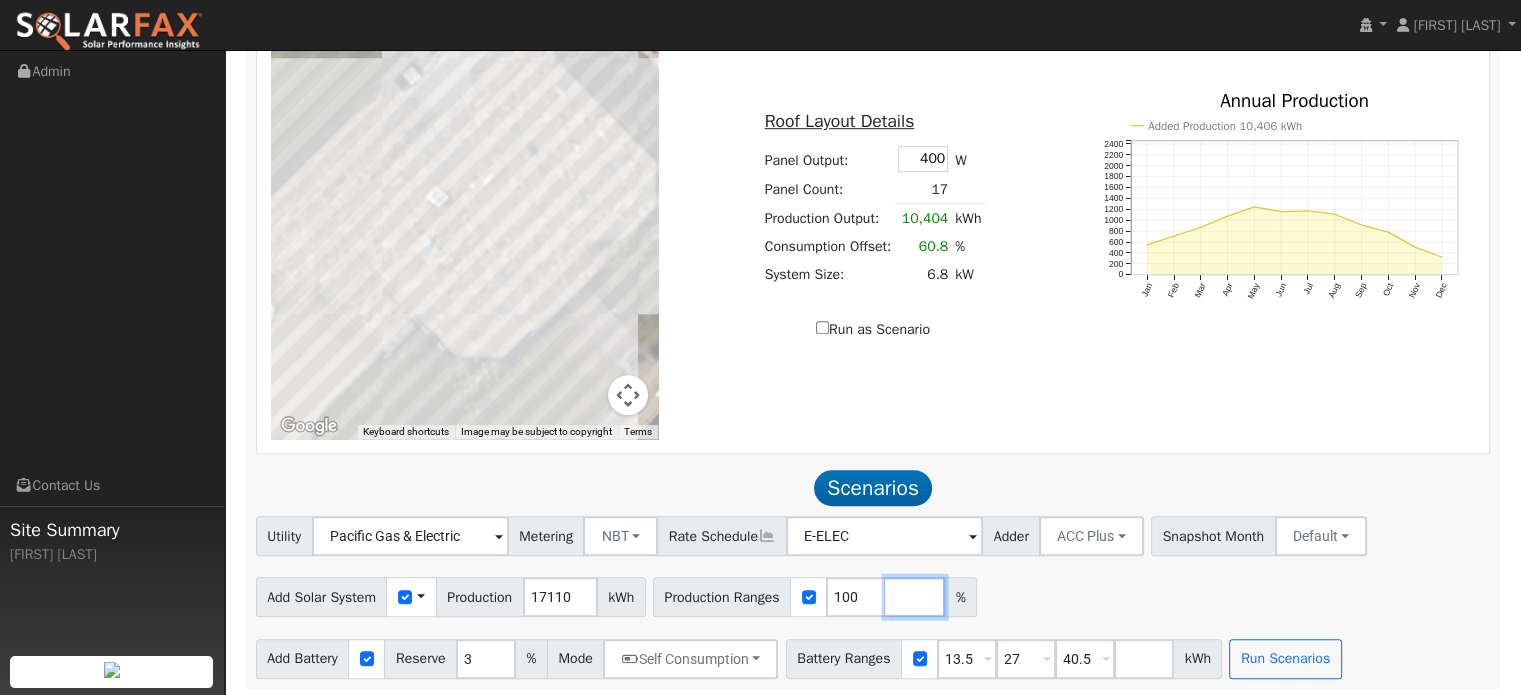 click at bounding box center [915, 597] 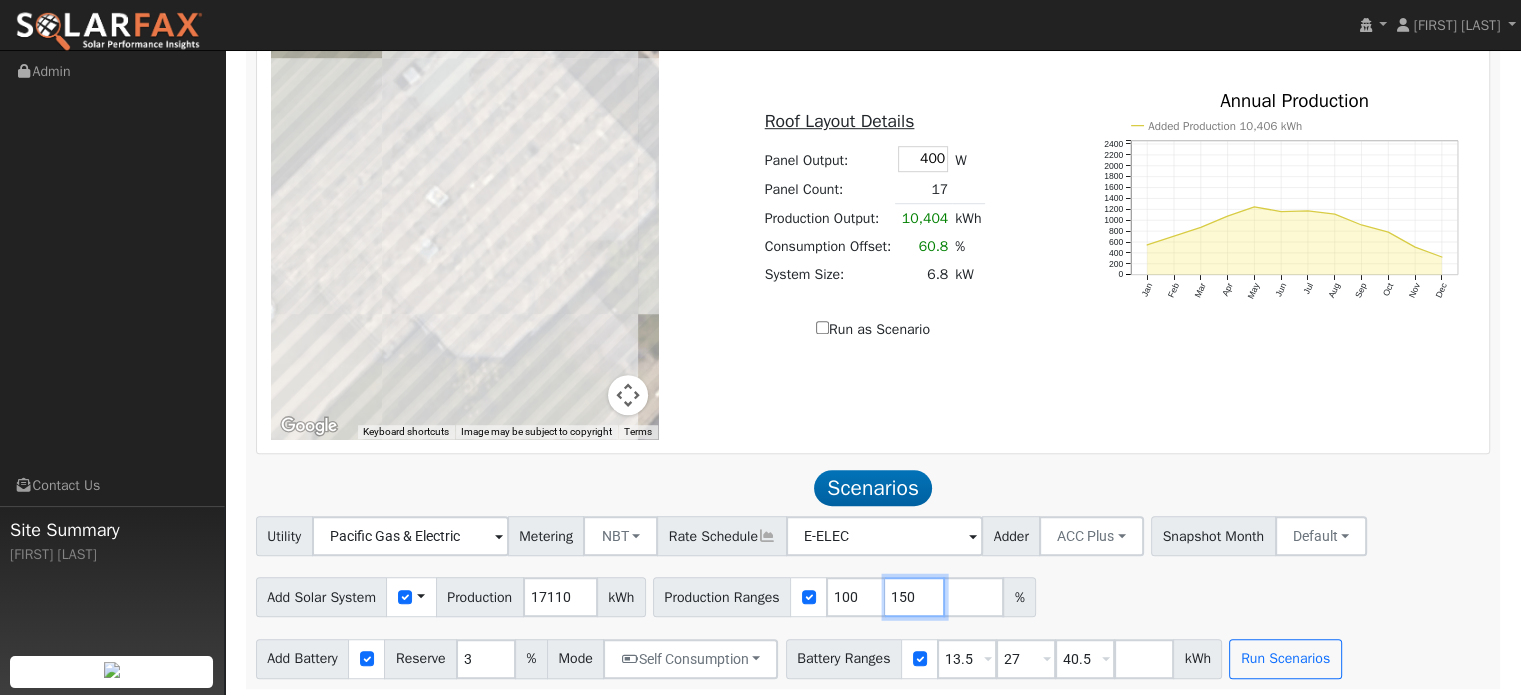 type on "150" 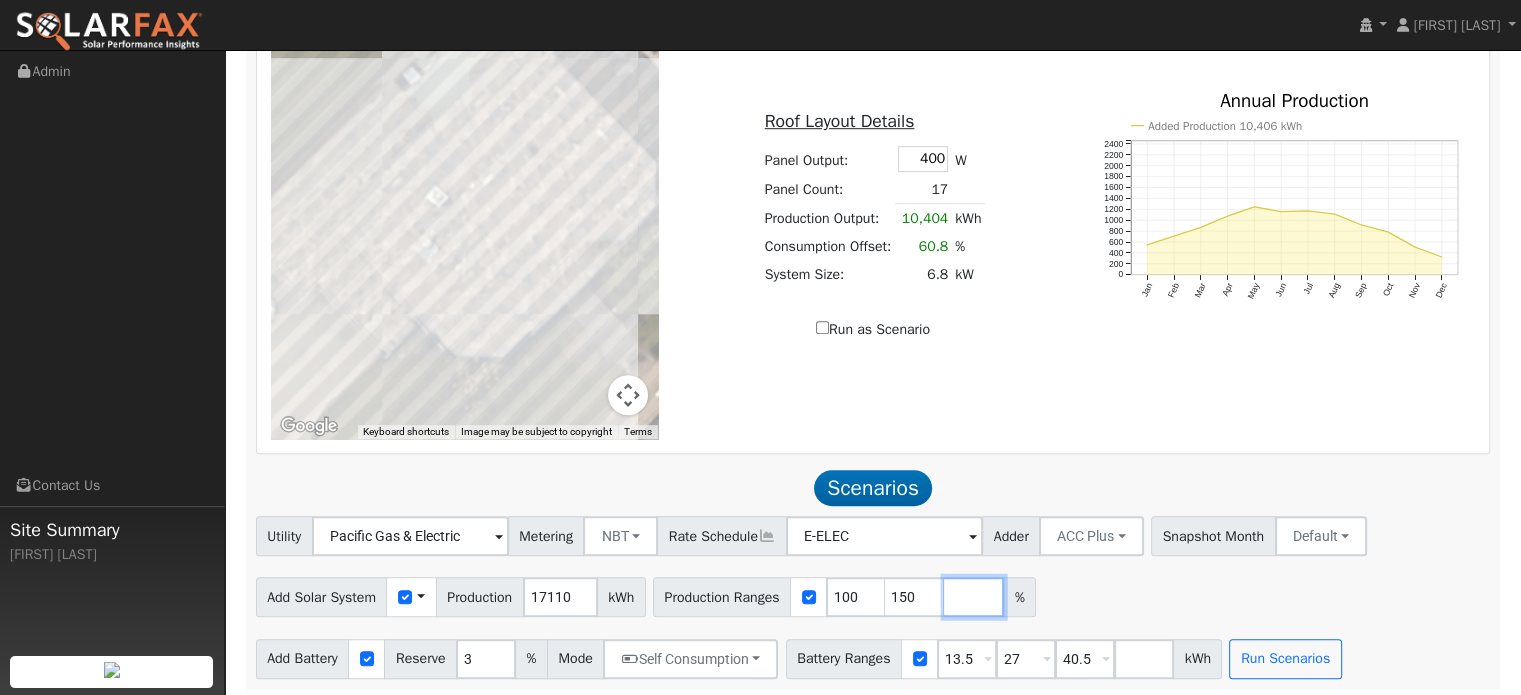 click at bounding box center [974, 597] 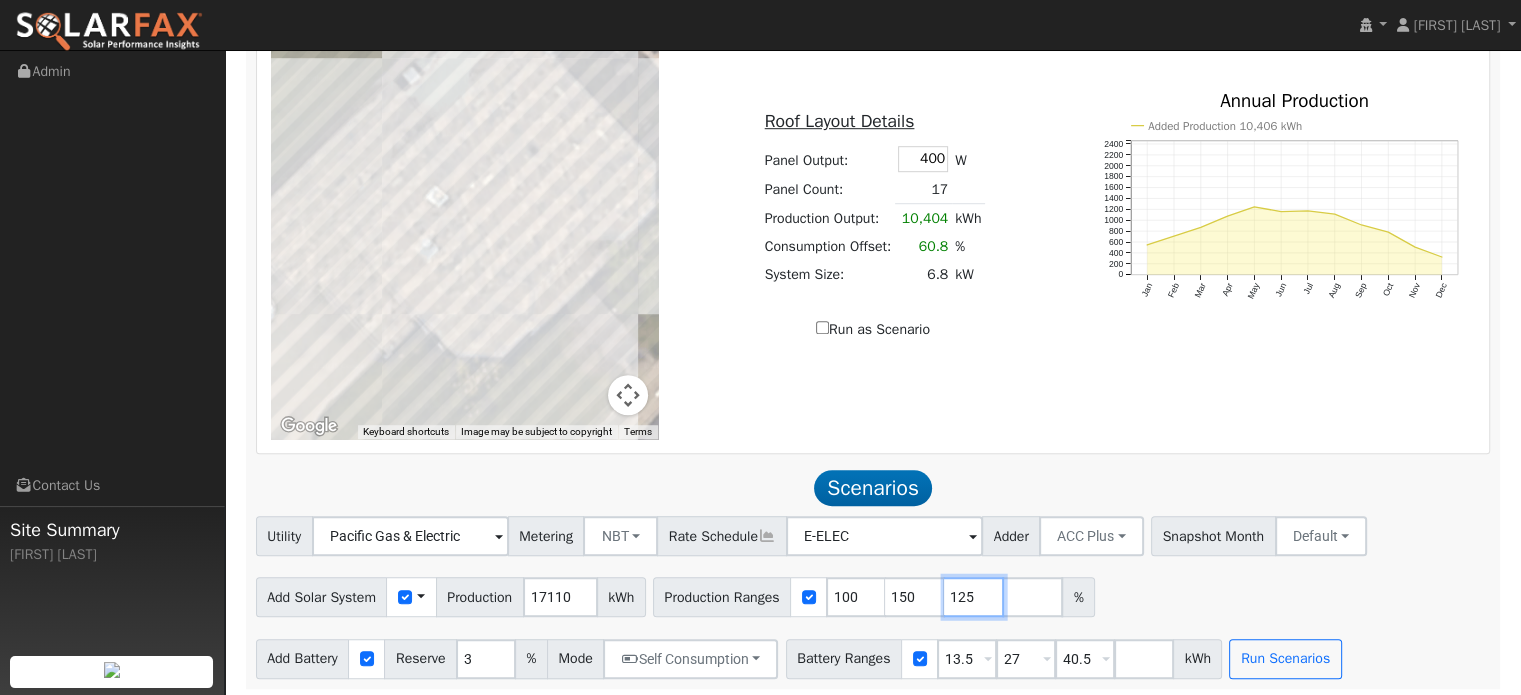 type on "125" 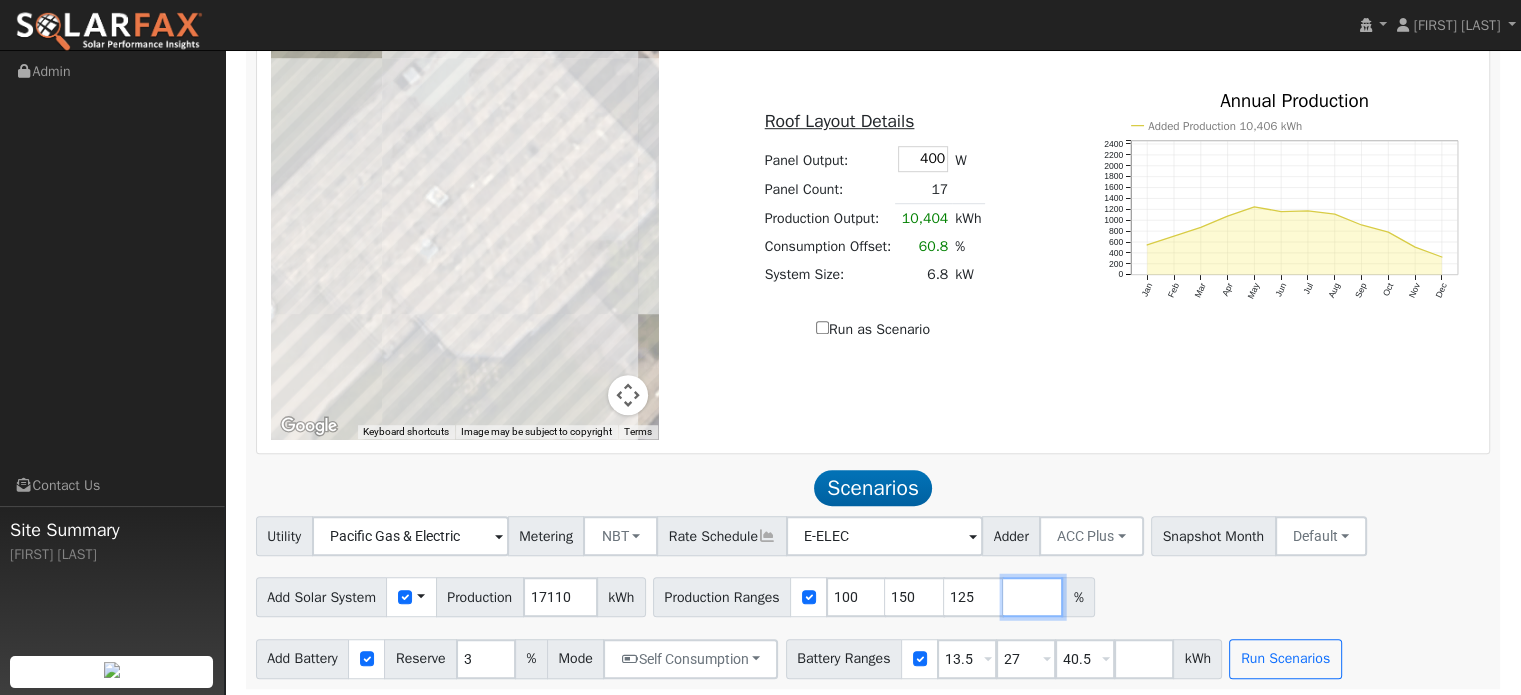 type on "125" 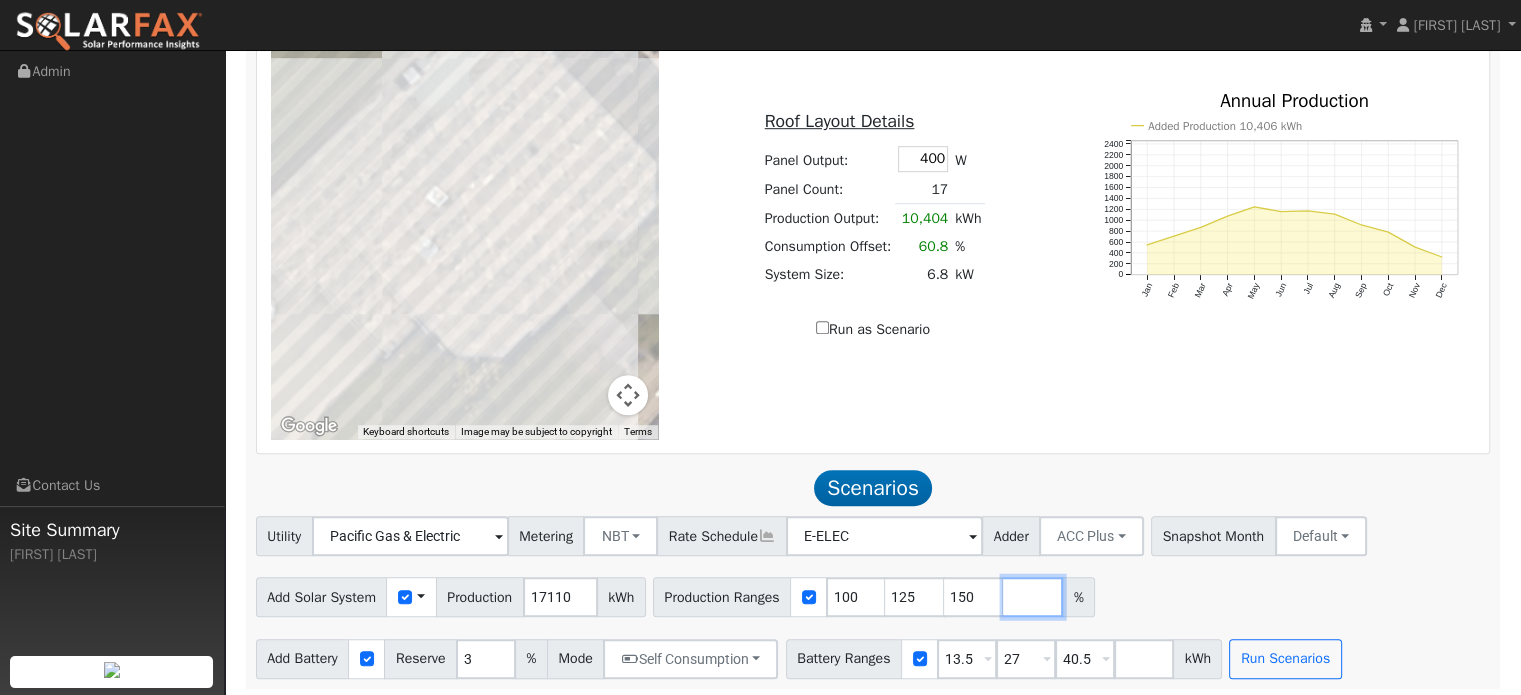 click at bounding box center (1033, 597) 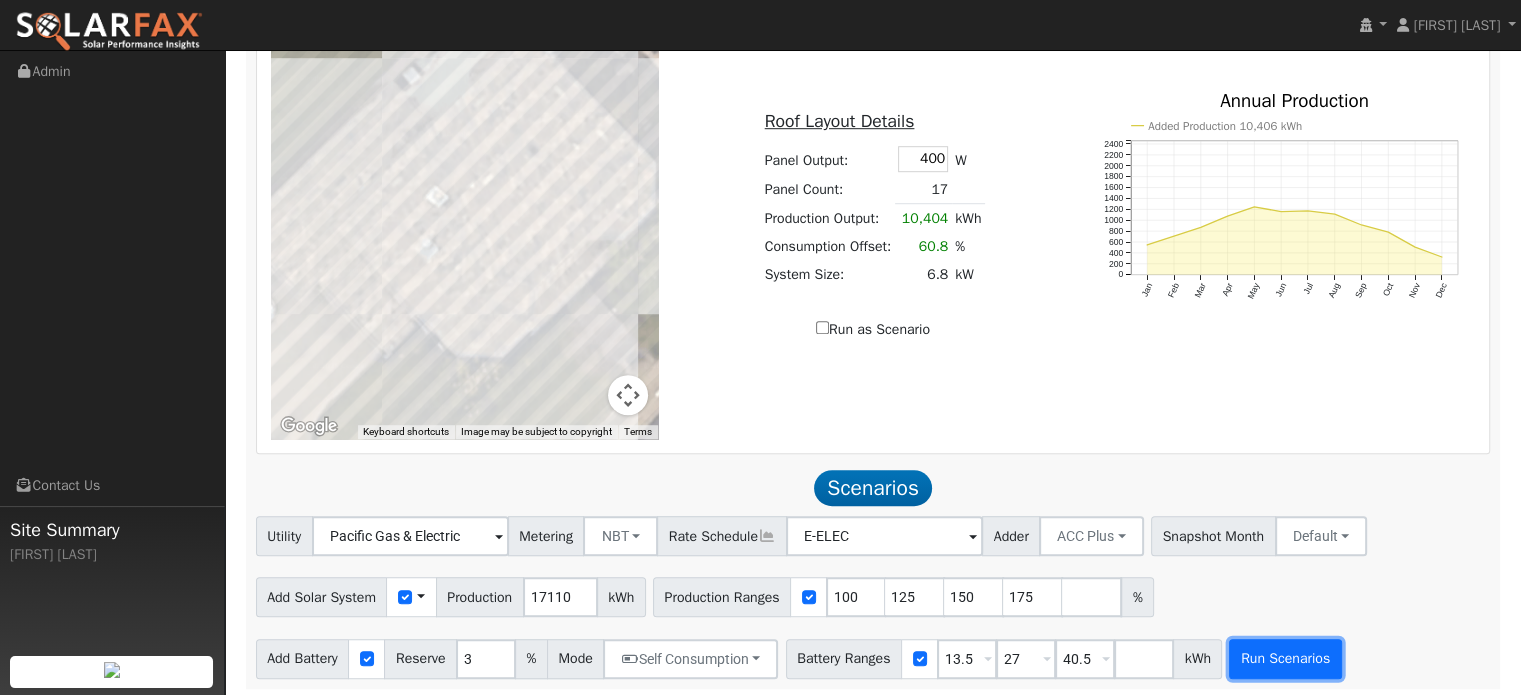click on "Run Scenarios" at bounding box center (1285, 659) 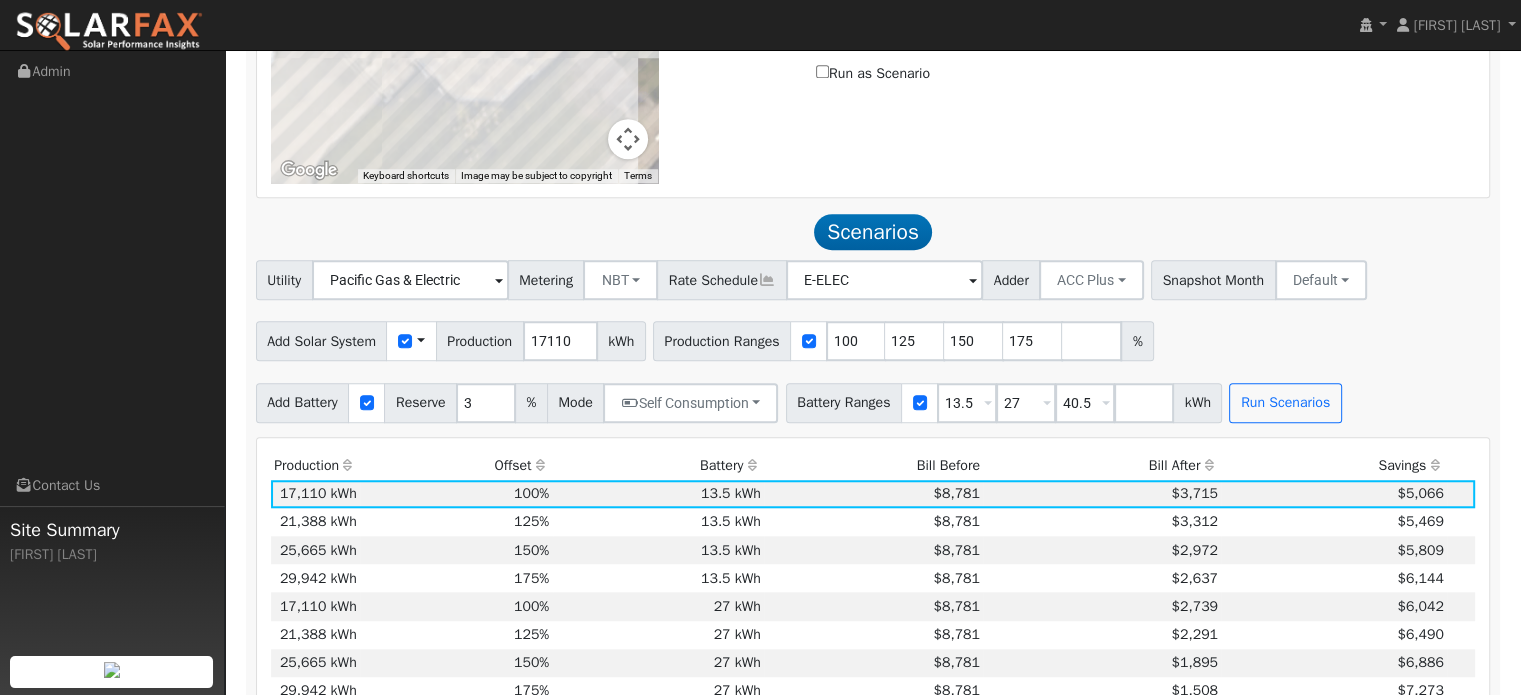 scroll, scrollTop: 1739, scrollLeft: 0, axis: vertical 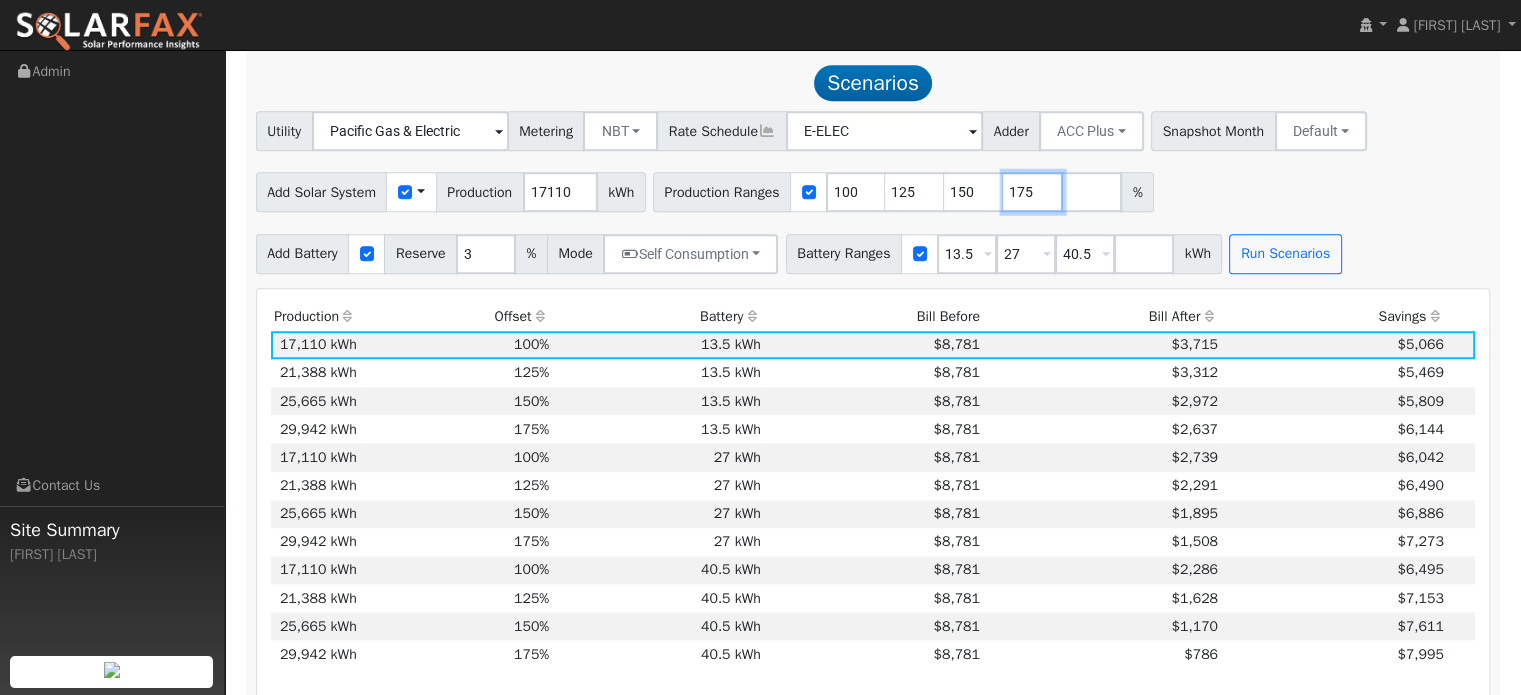 click on "175" at bounding box center [1033, 192] 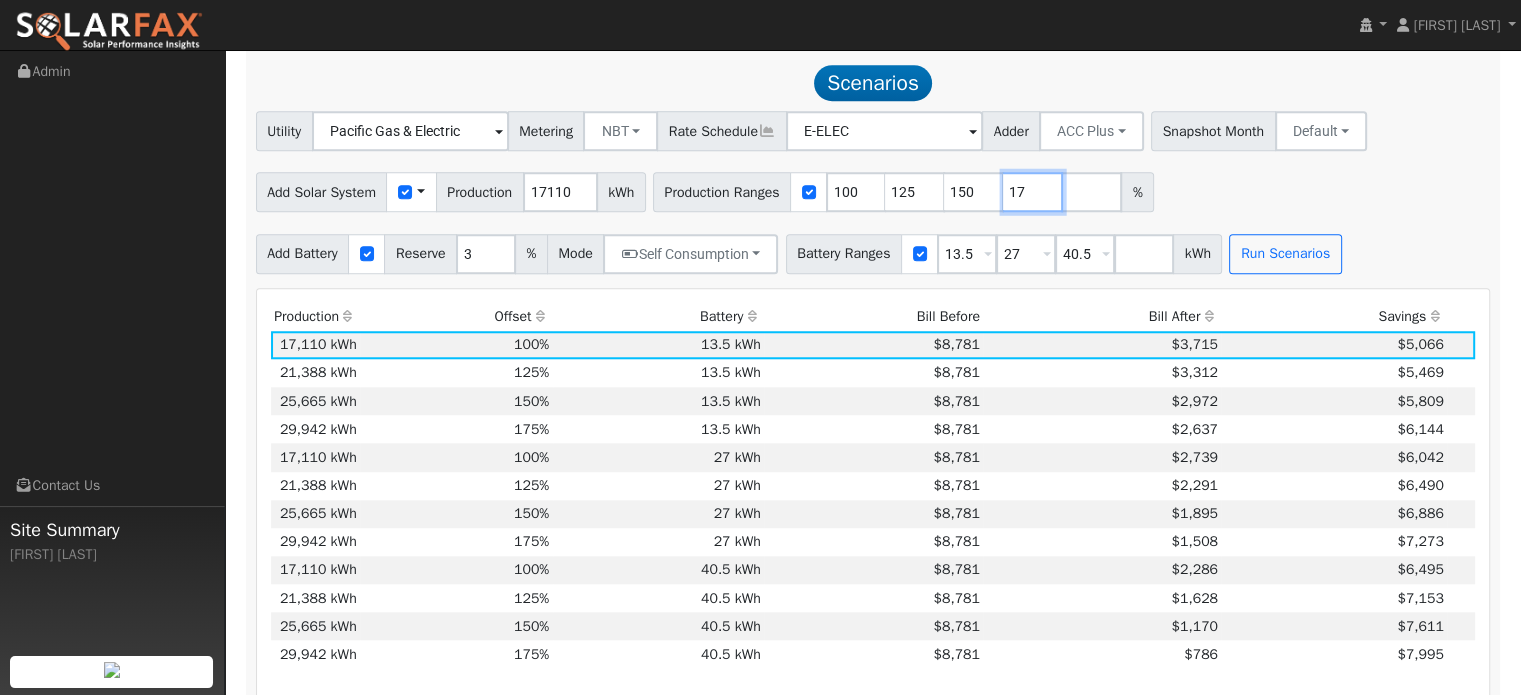 type on "1" 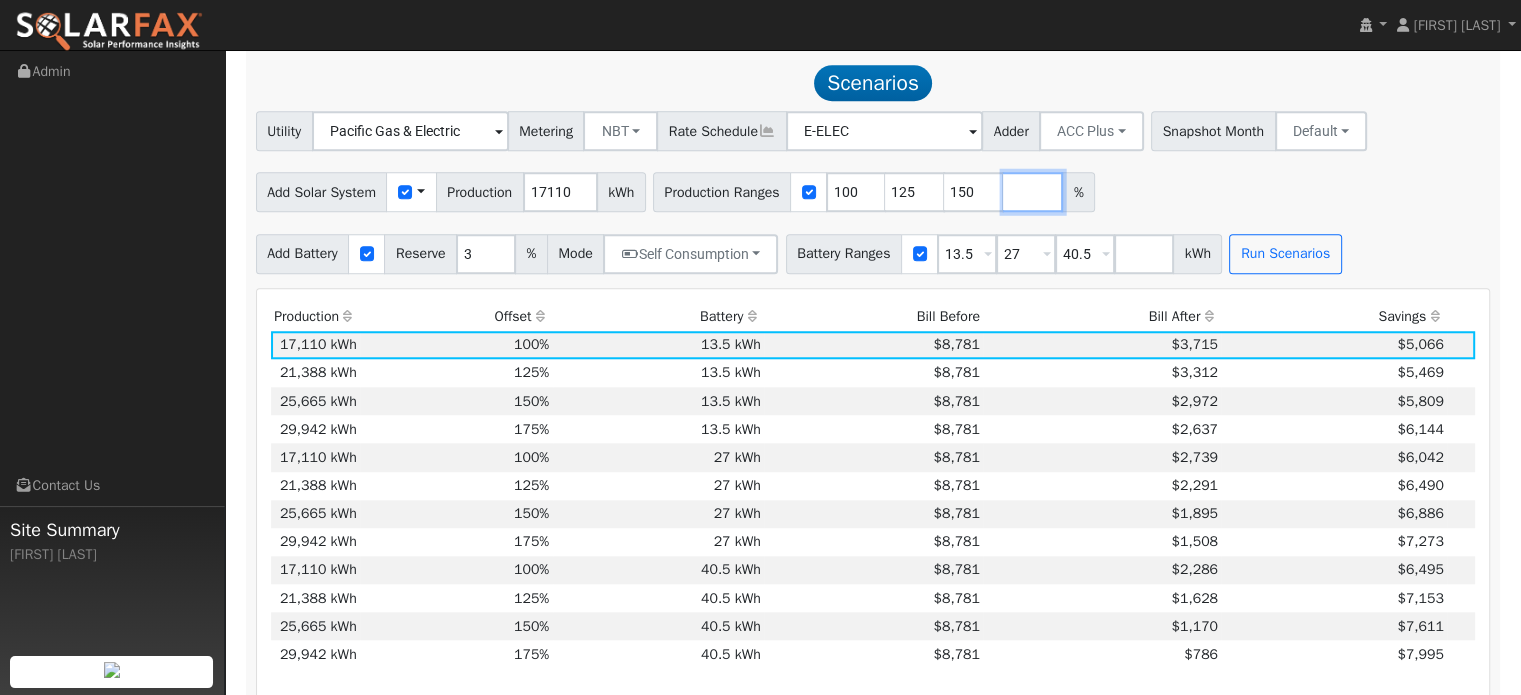 type 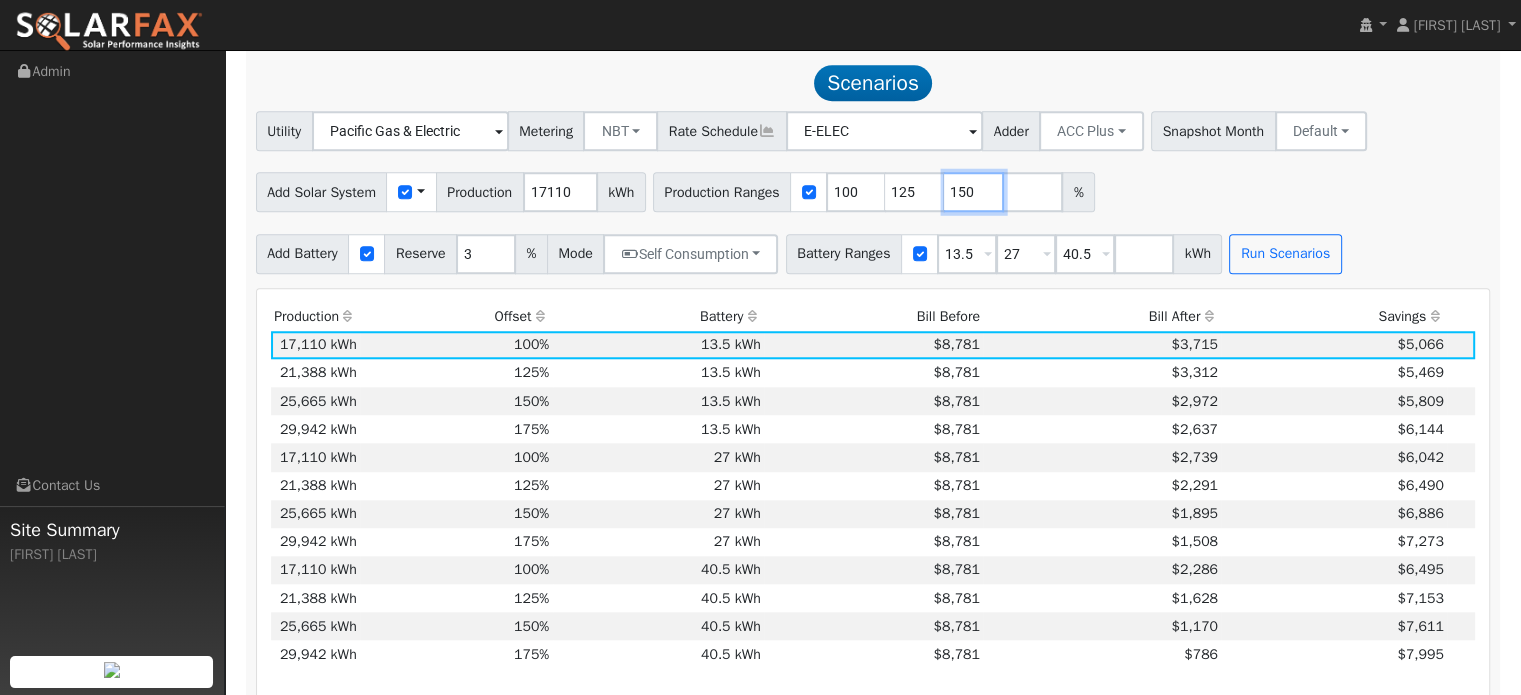 click on "150" at bounding box center (974, 192) 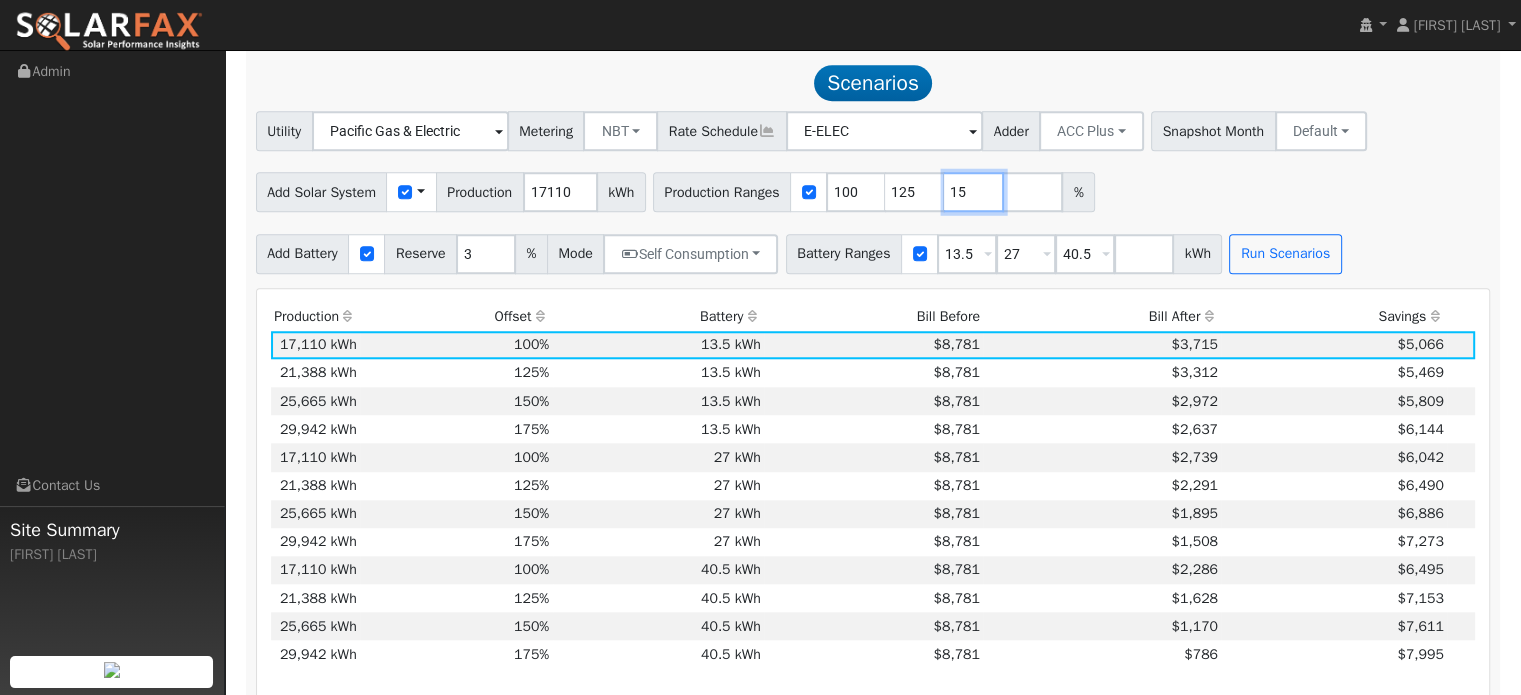type on "1" 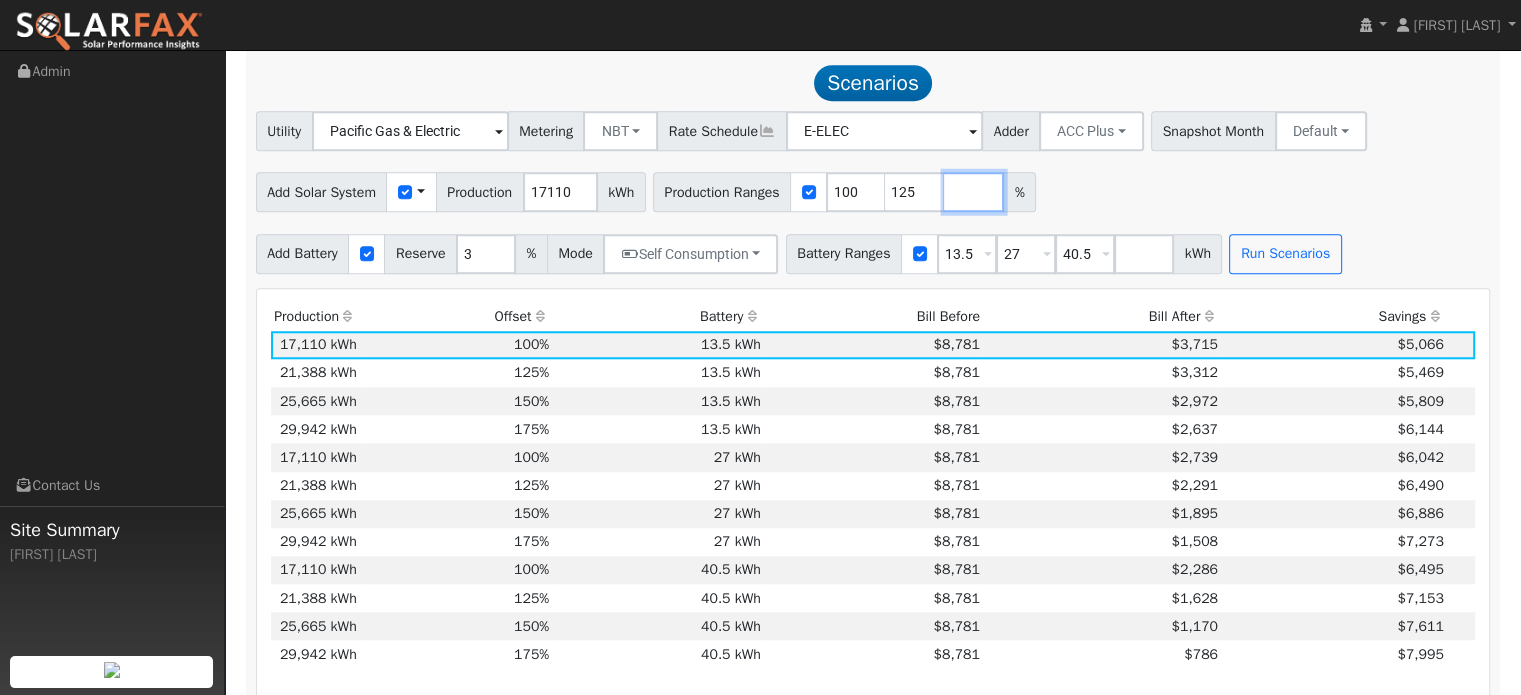type 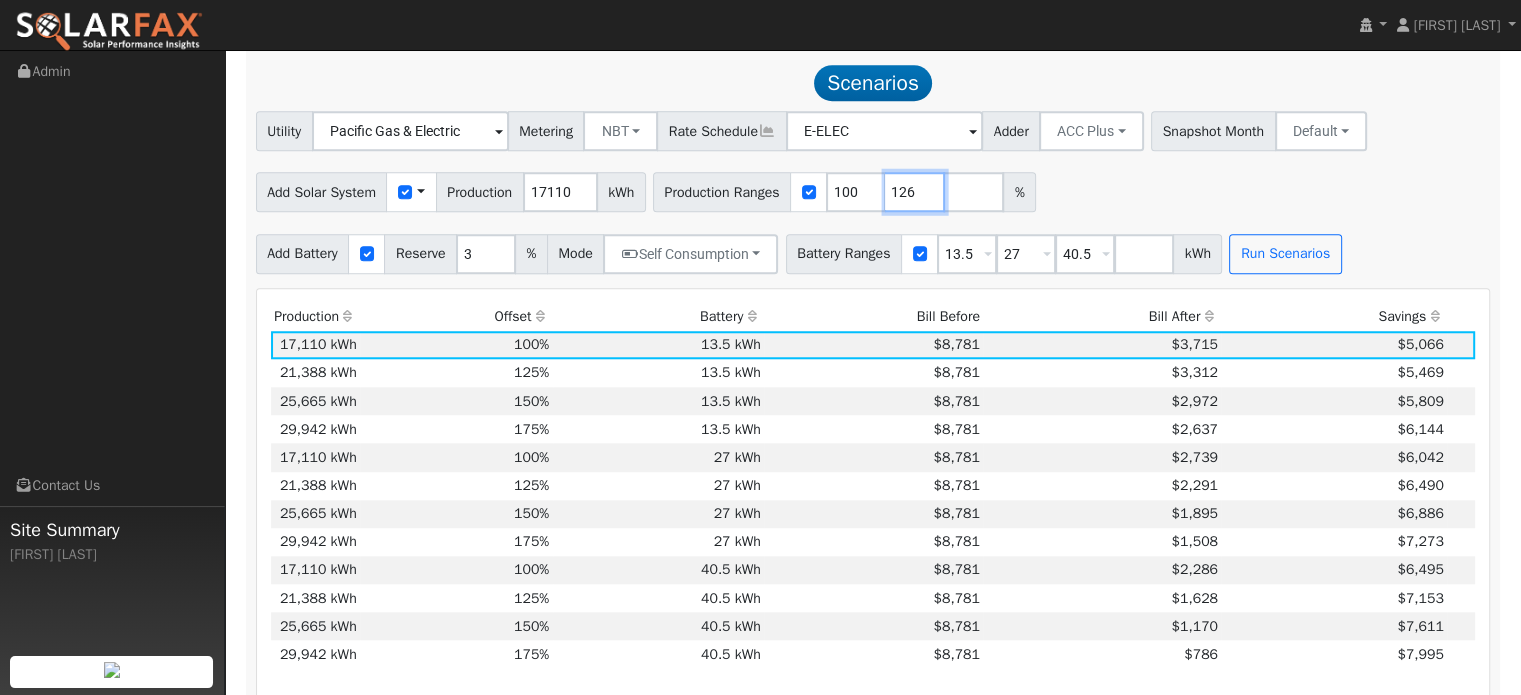 click on "126" at bounding box center [915, 192] 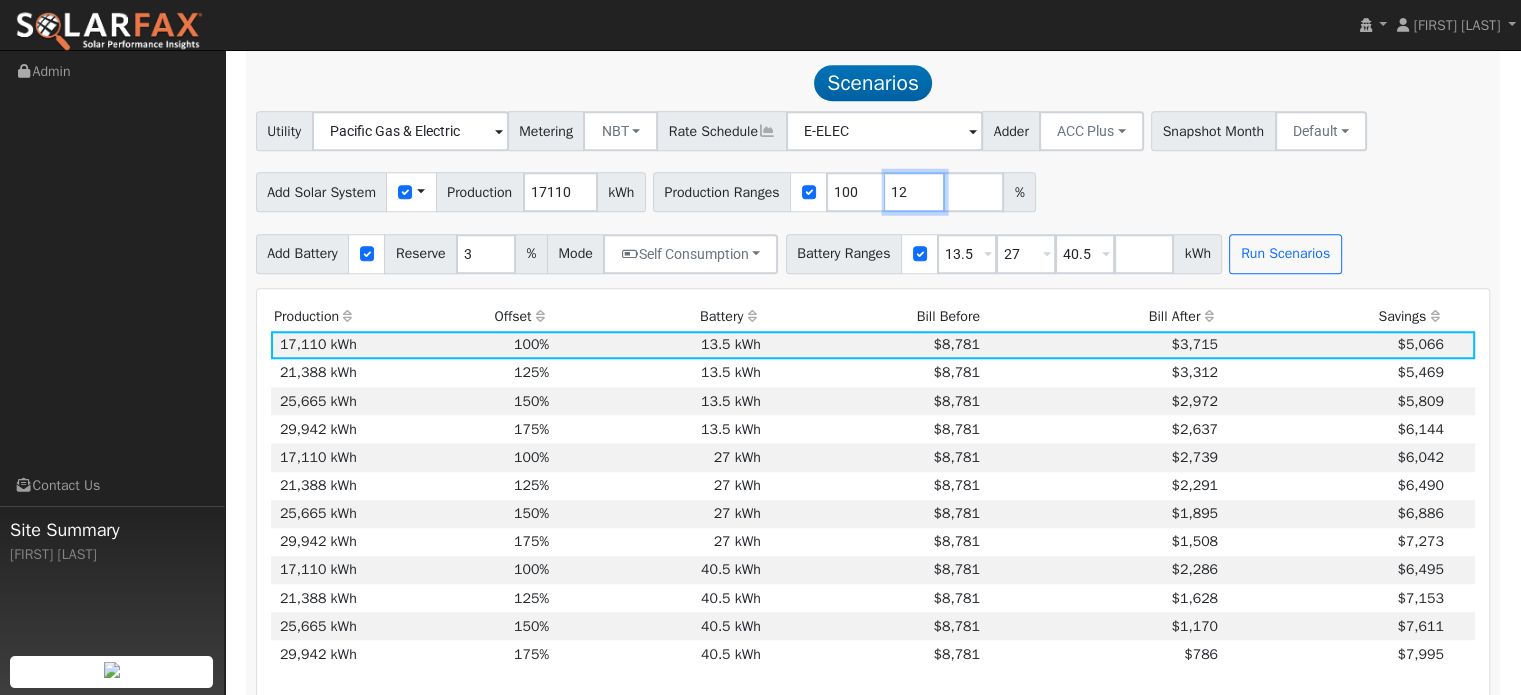 type on "1" 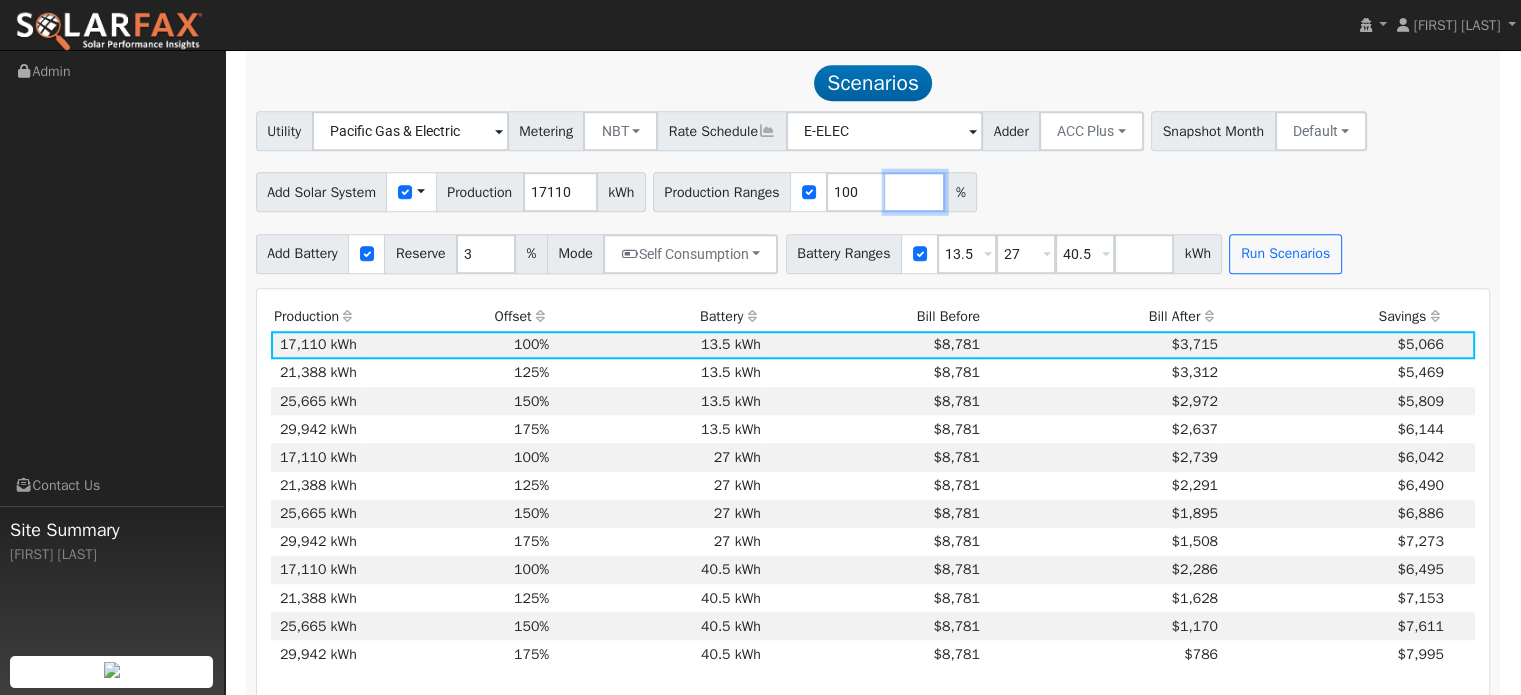 type 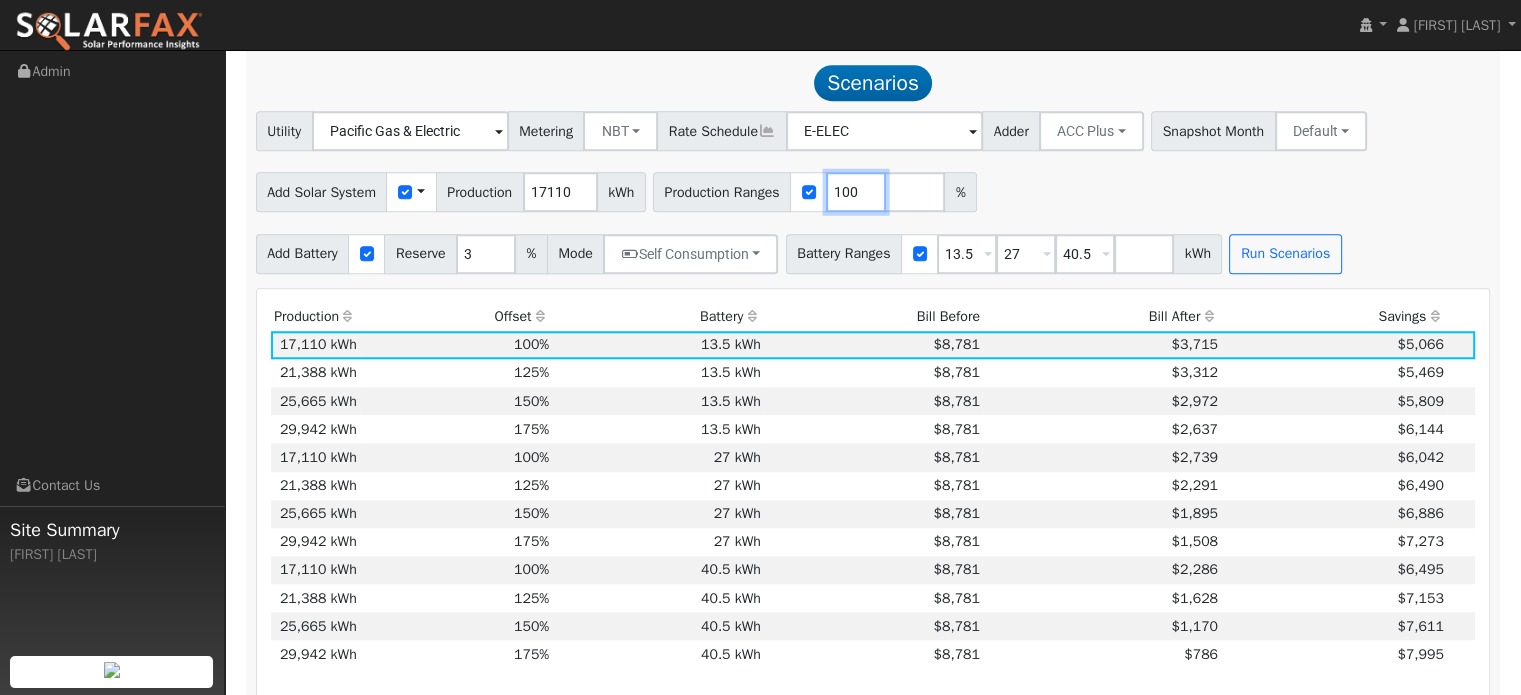 click on "100" at bounding box center [856, 192] 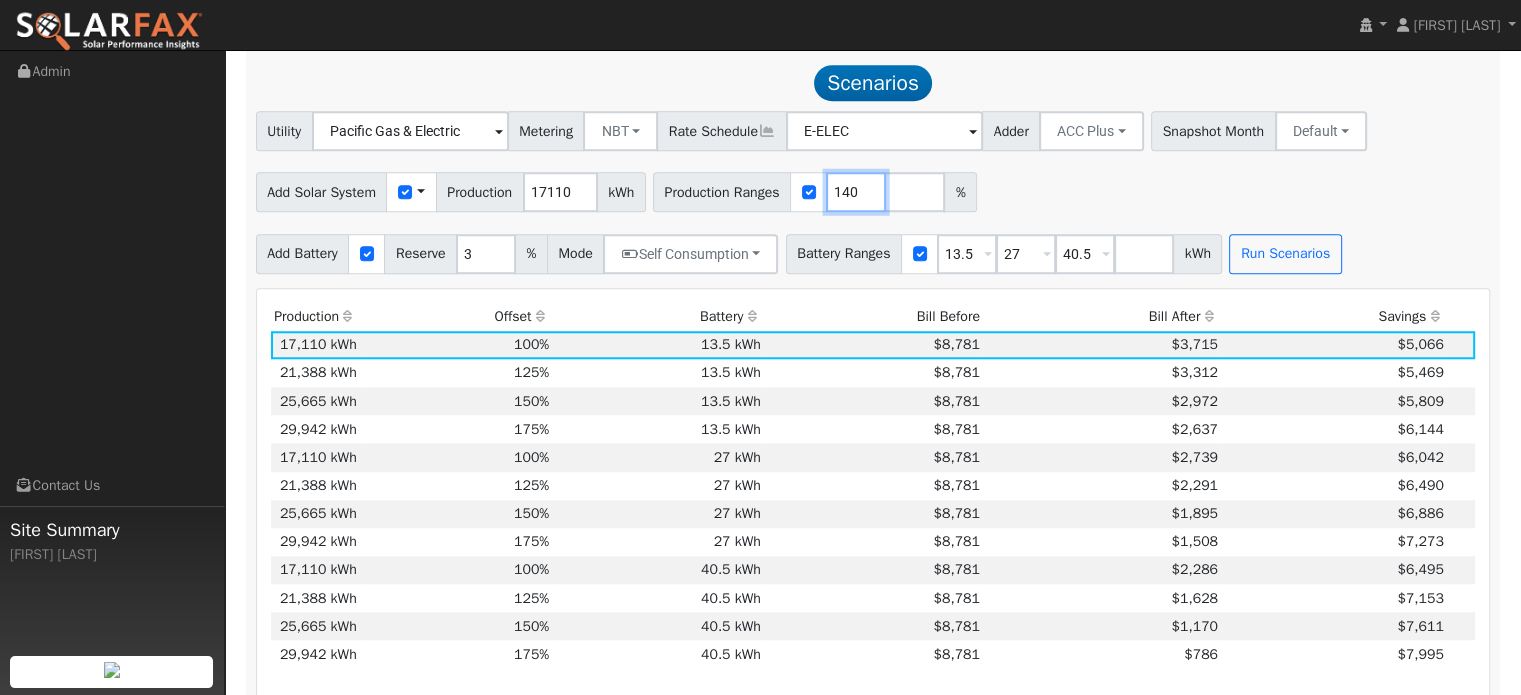 type on "140" 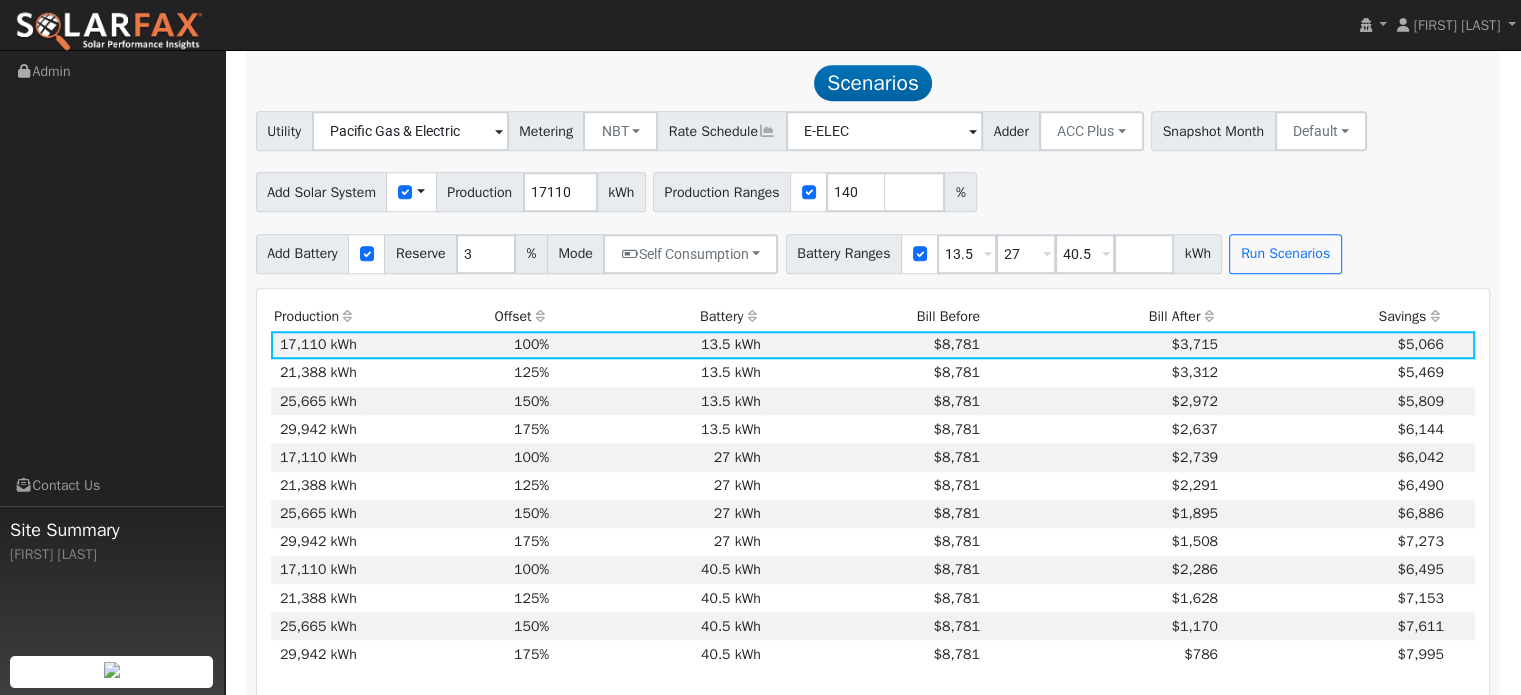 click on "Add Solar System Use CSV Data Production 17110 kWh Production Ranges 140 %" at bounding box center (873, 188) 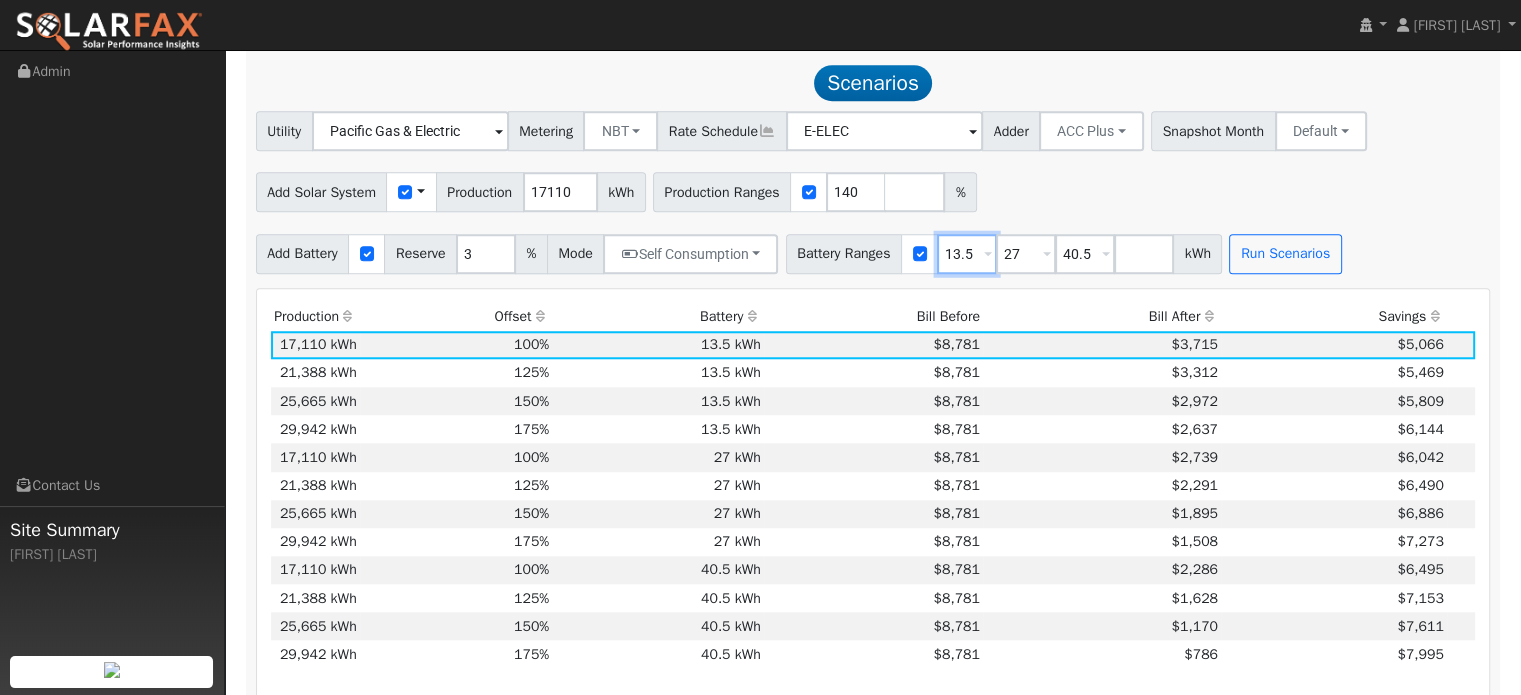 click on "13.5" at bounding box center (967, 254) 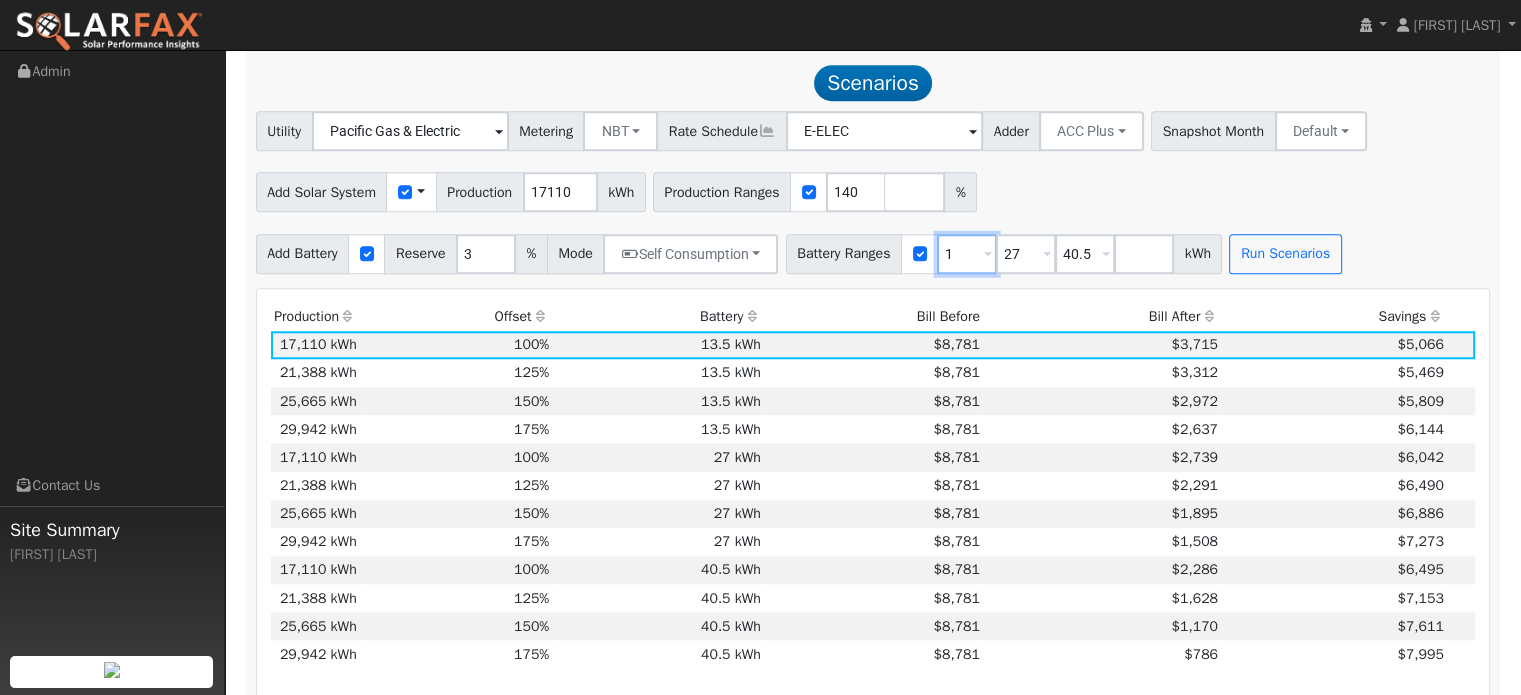 type on "27" 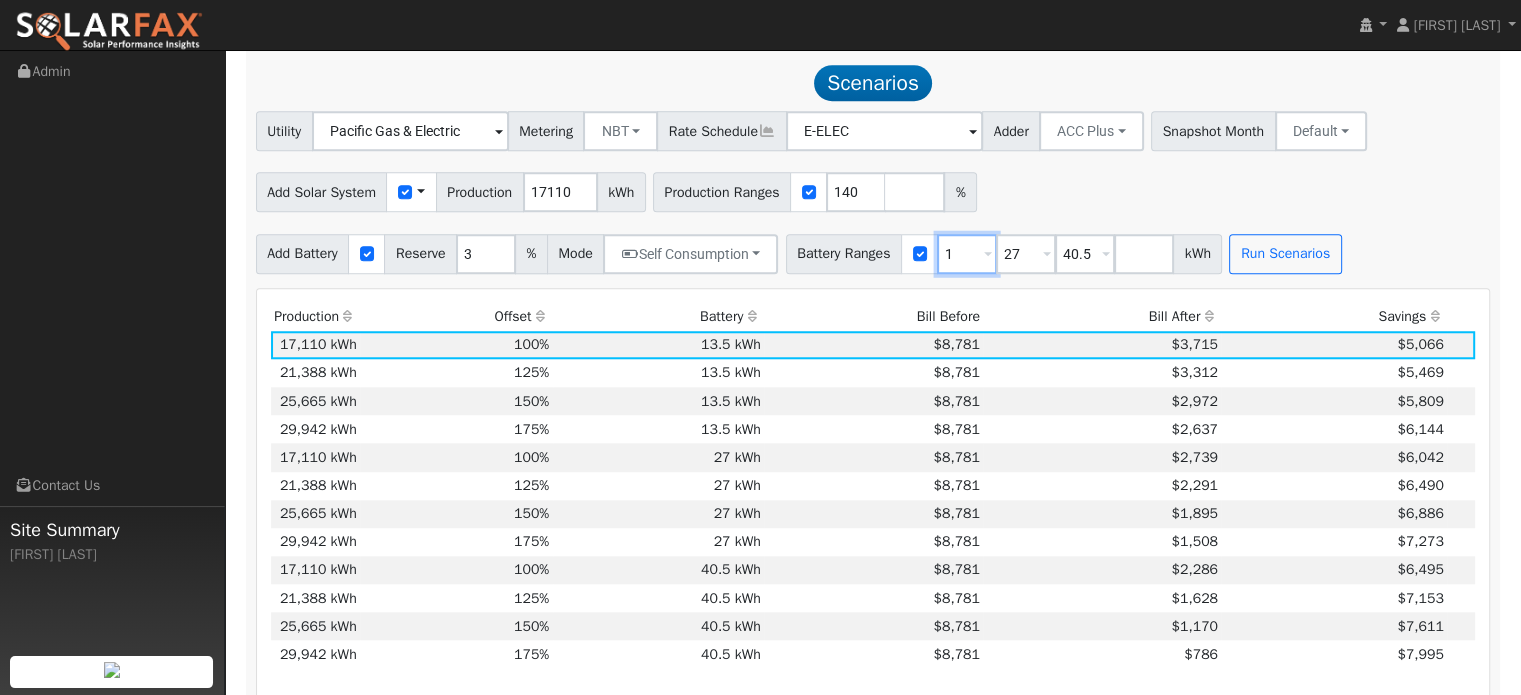 type on "40.5" 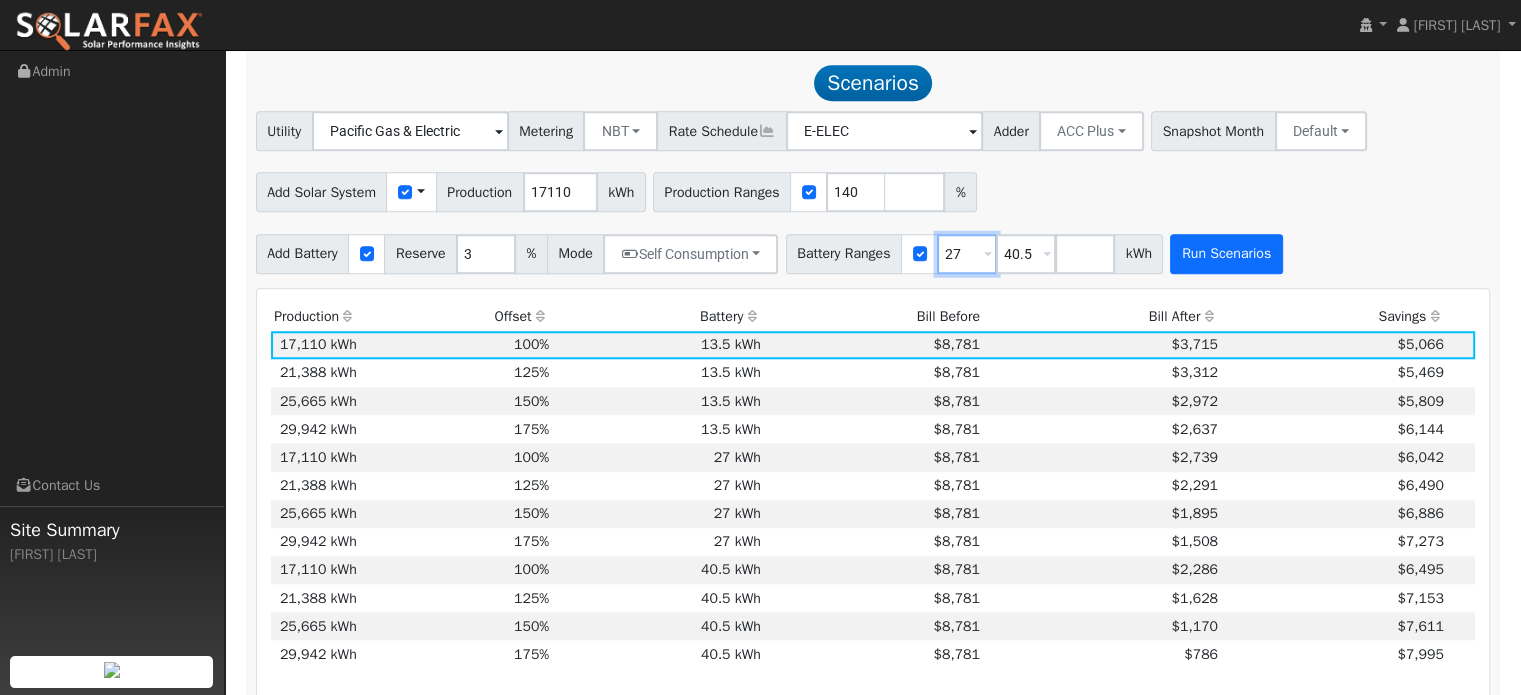 type on "27" 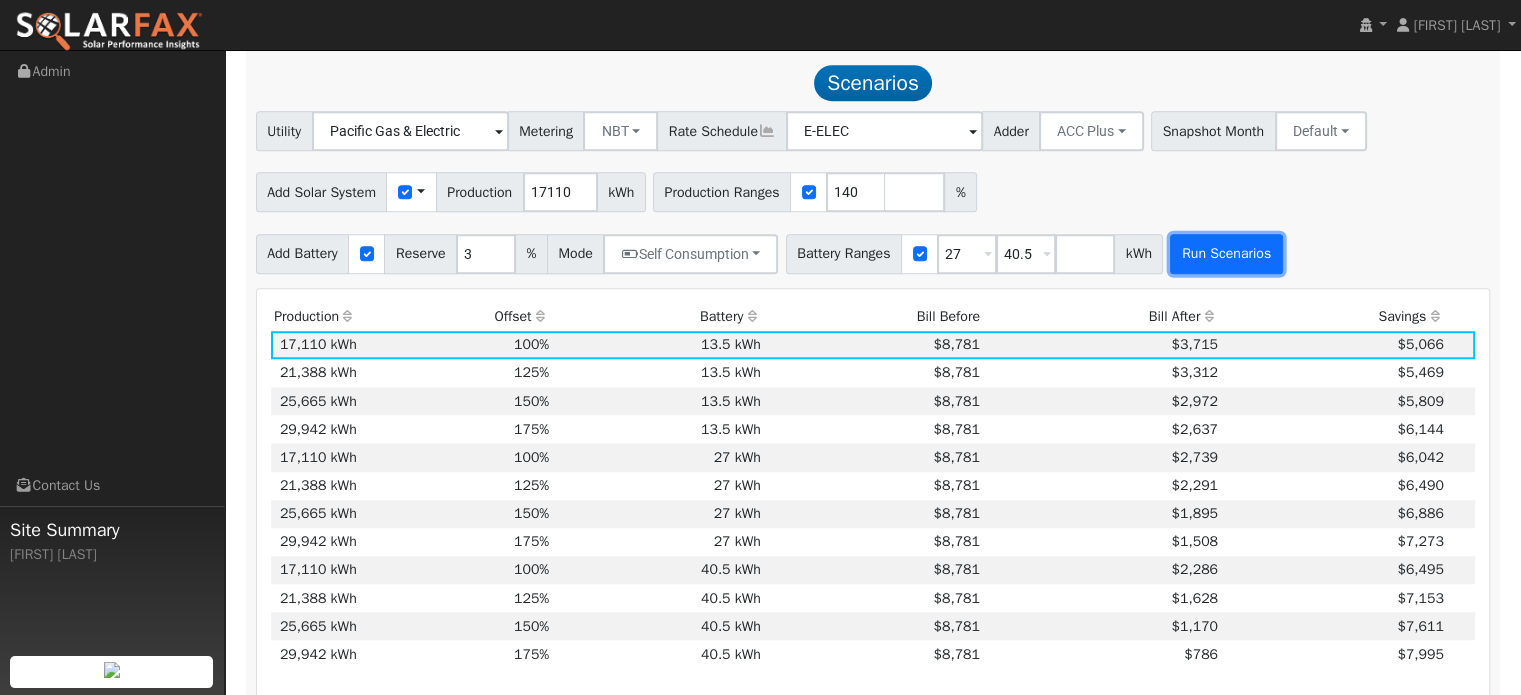 click on "Run Scenarios" at bounding box center [1226, 254] 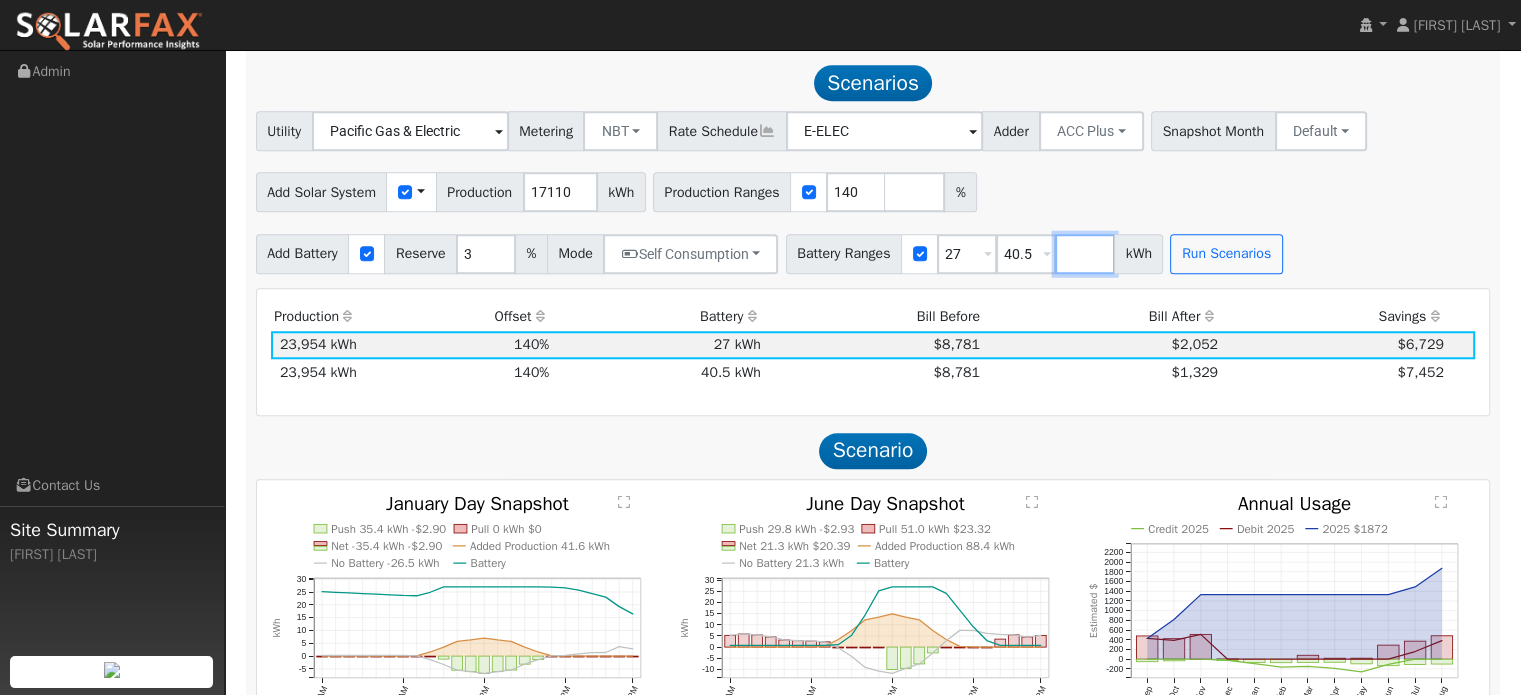 click at bounding box center [1085, 254] 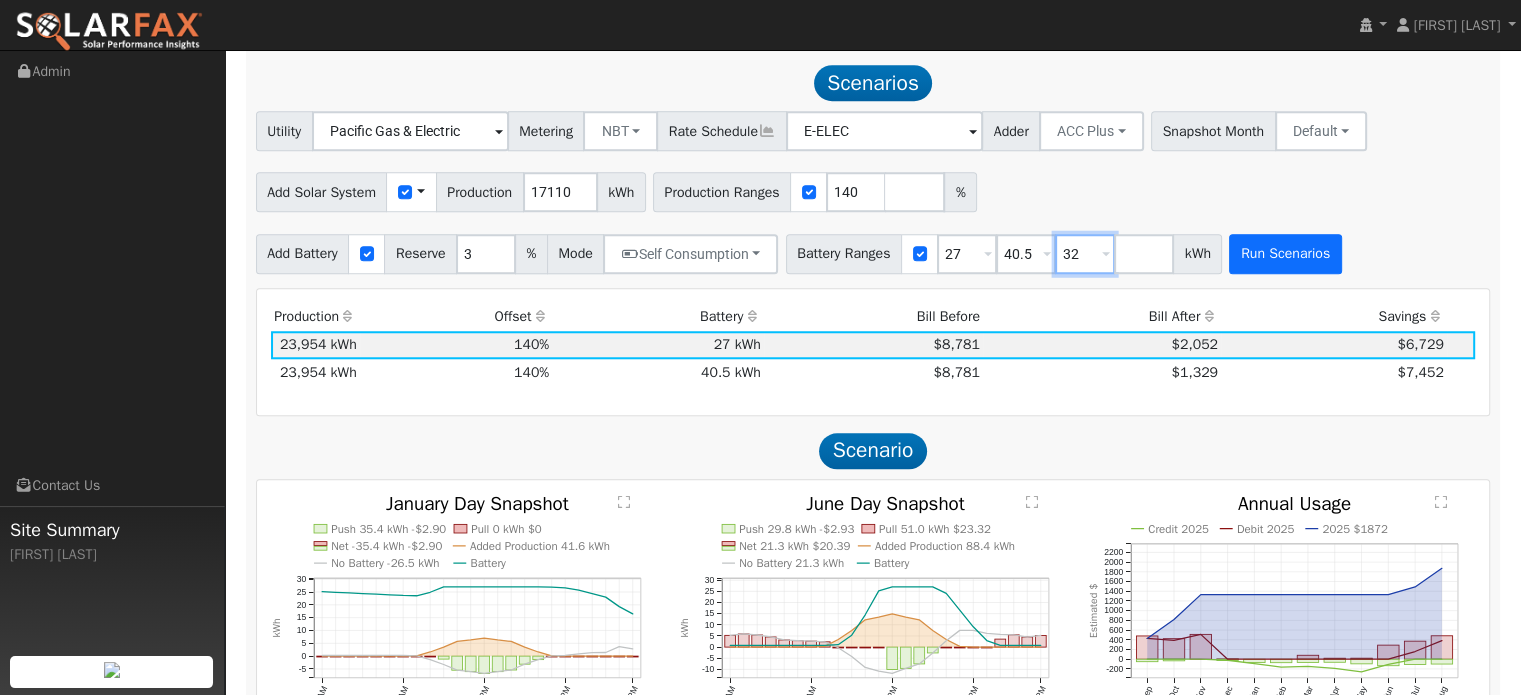 type on "32" 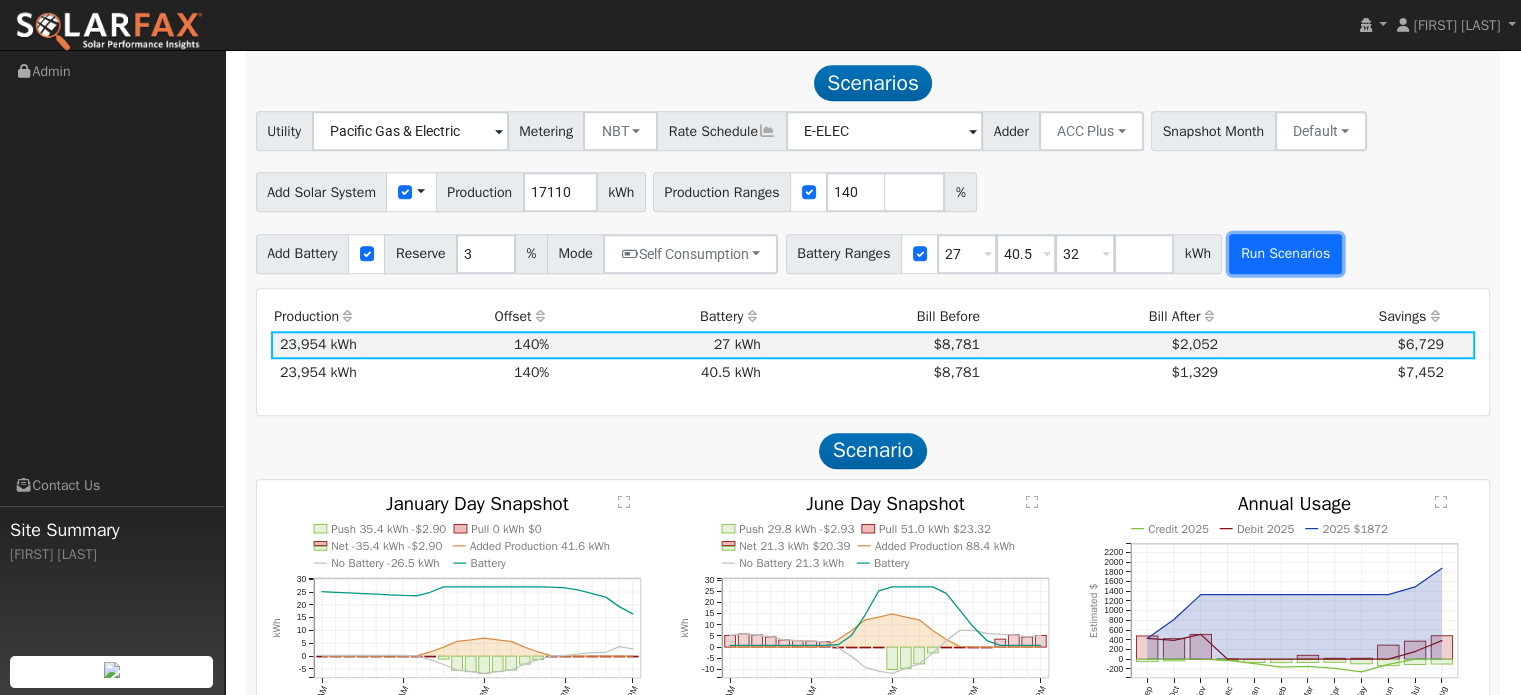 type on "32" 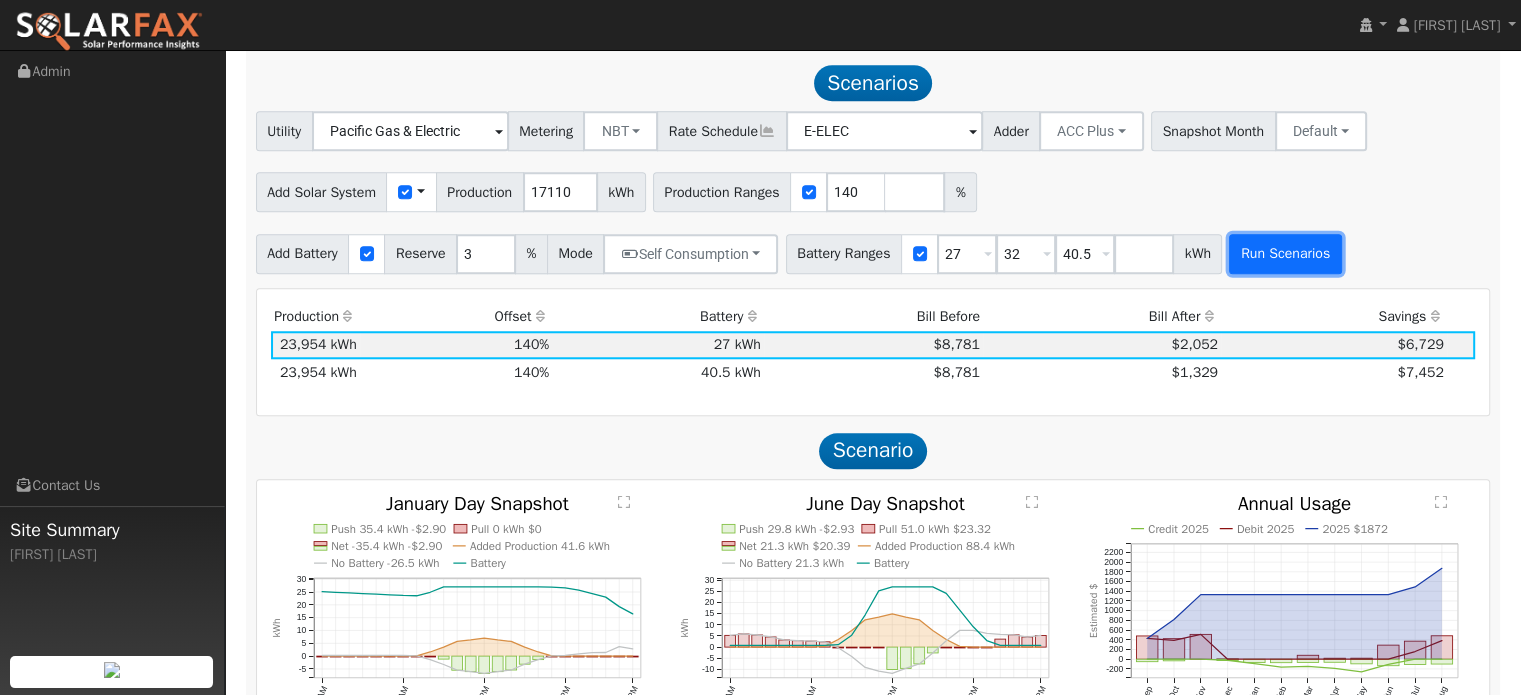click on "Run Scenarios" at bounding box center (1285, 254) 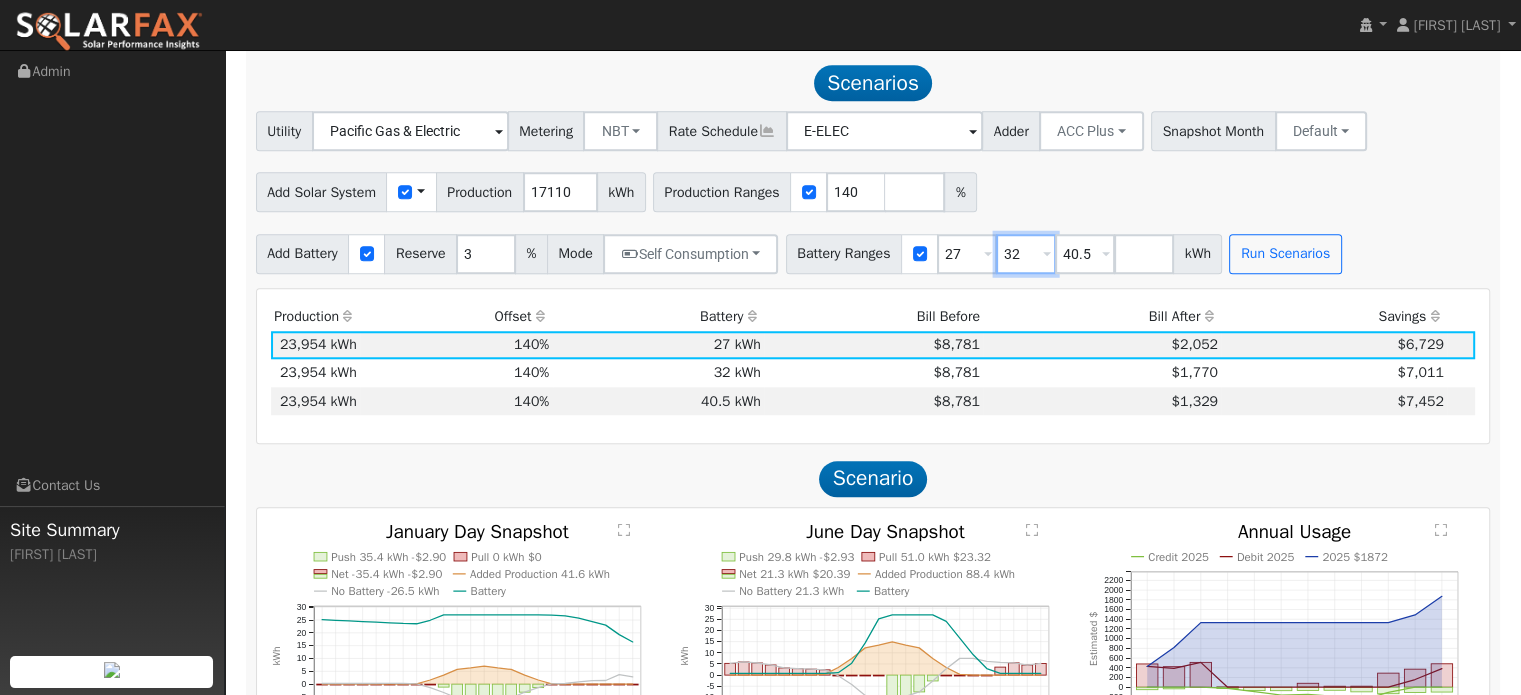 click on "32" at bounding box center [1026, 254] 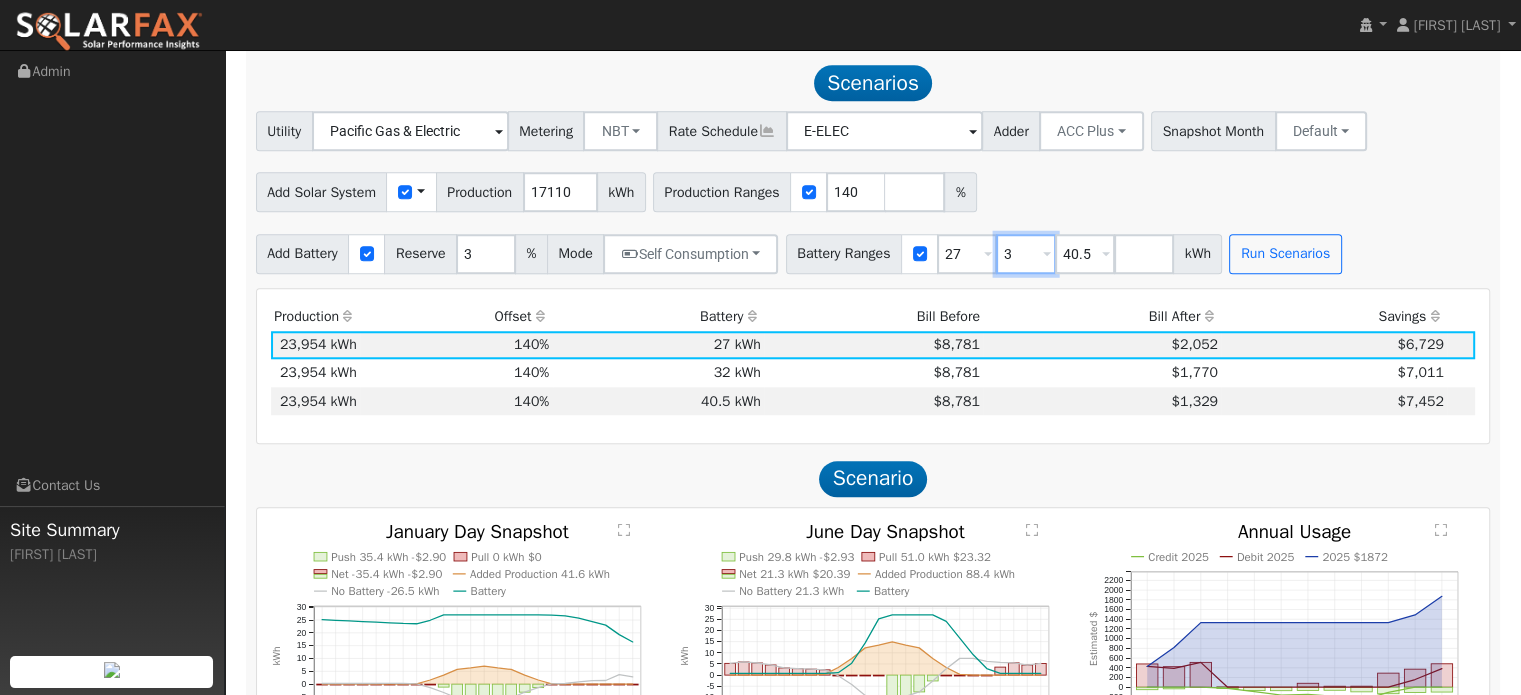 type on "40.5" 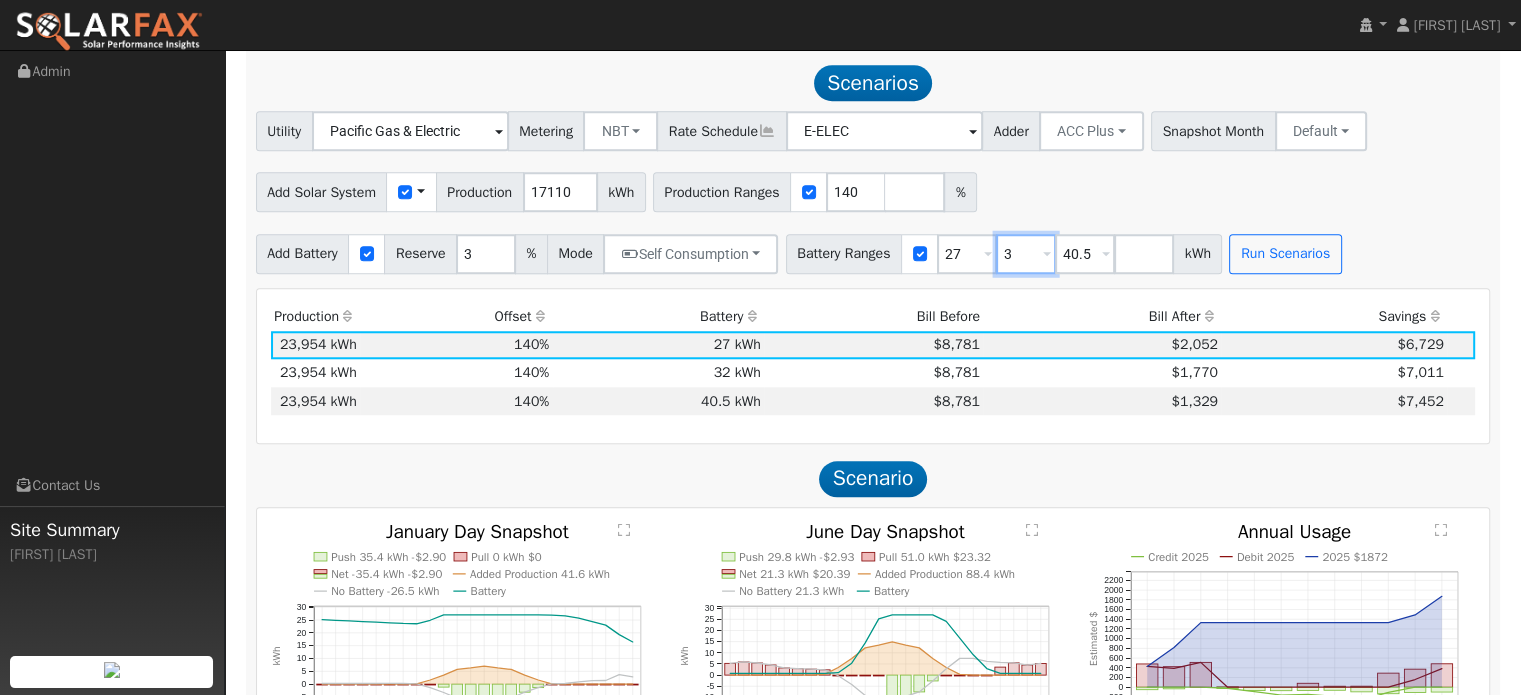 type 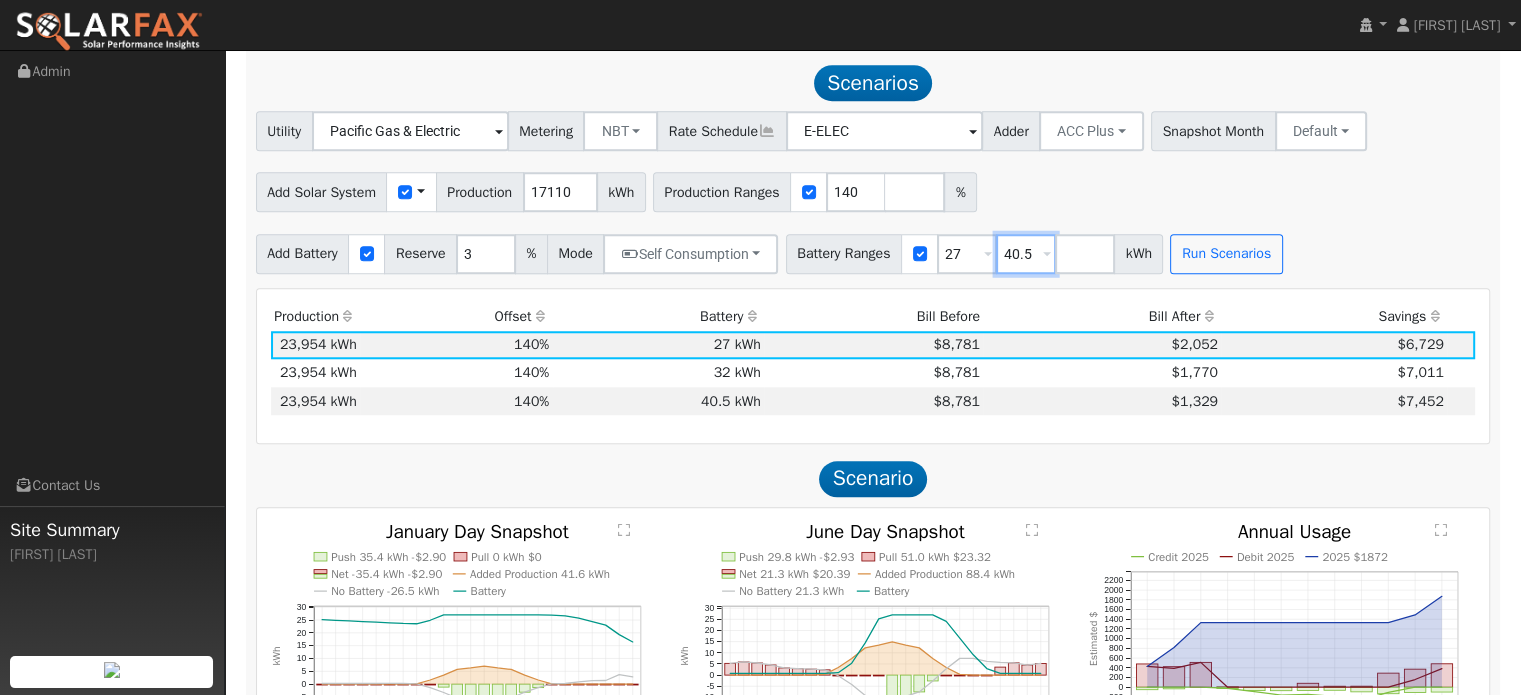 type on "40.5" 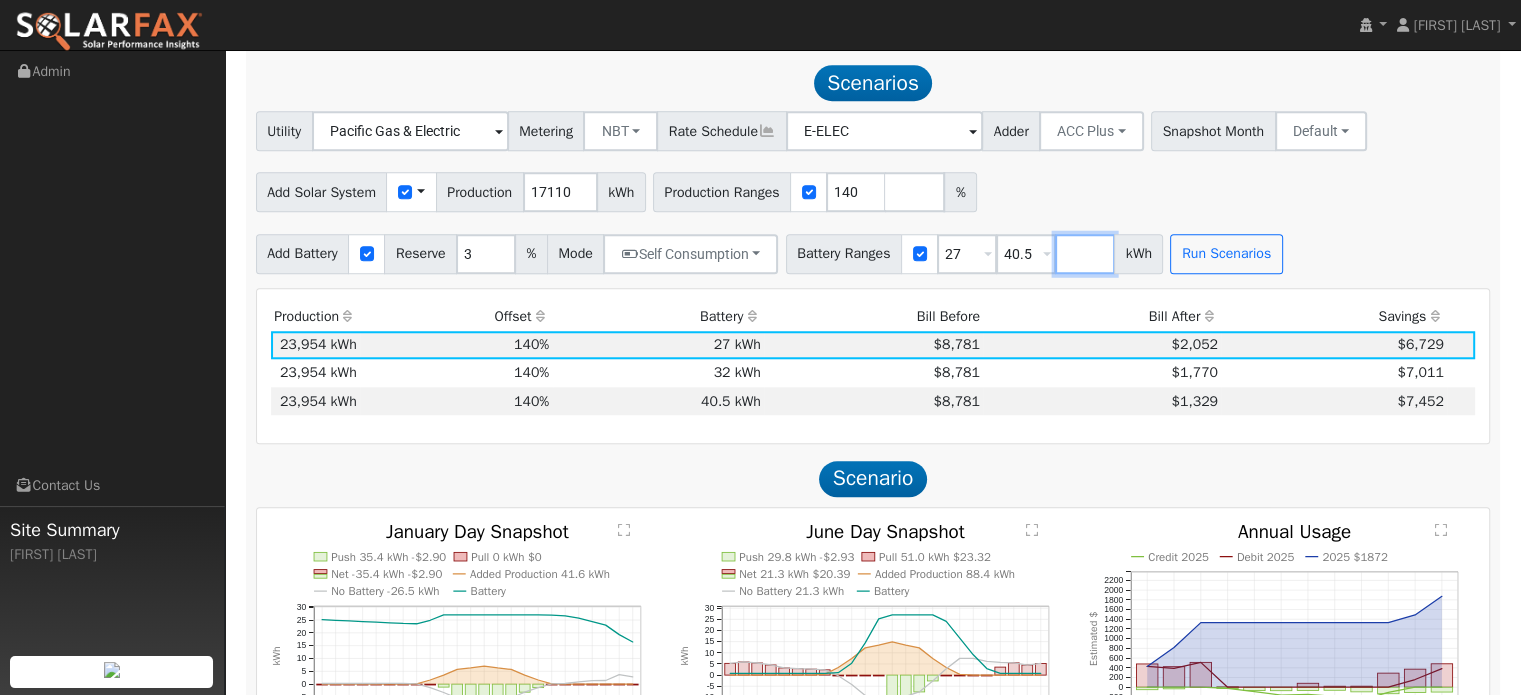 click at bounding box center (1085, 254) 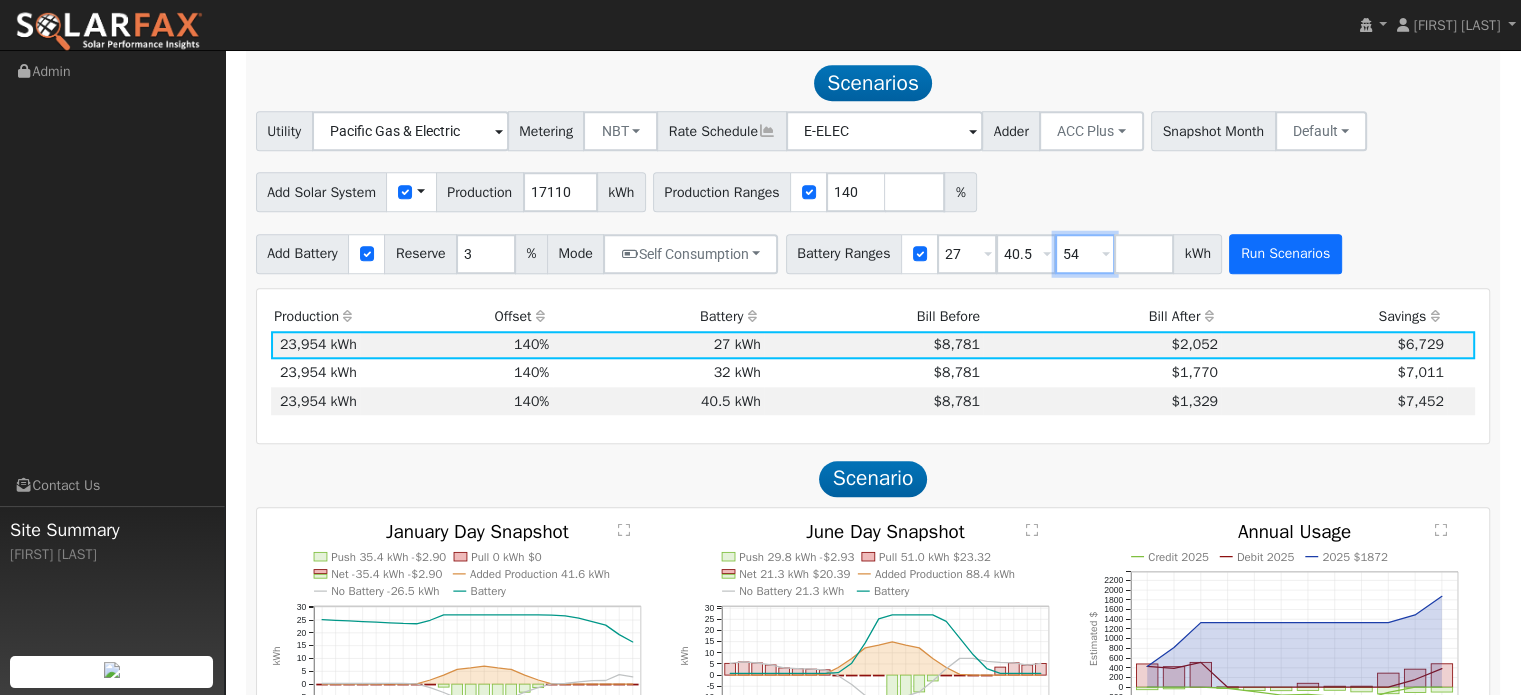 type on "54" 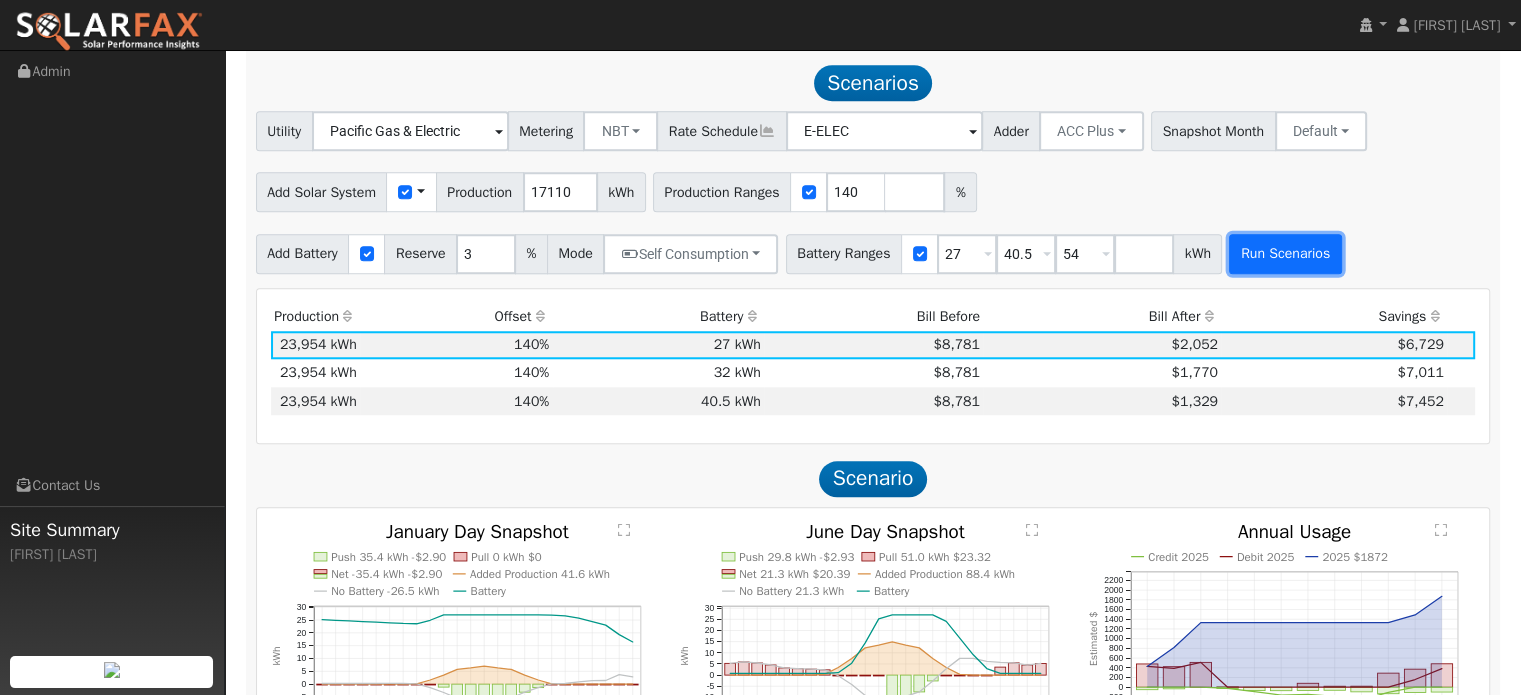 click on "Run Scenarios" at bounding box center [1285, 254] 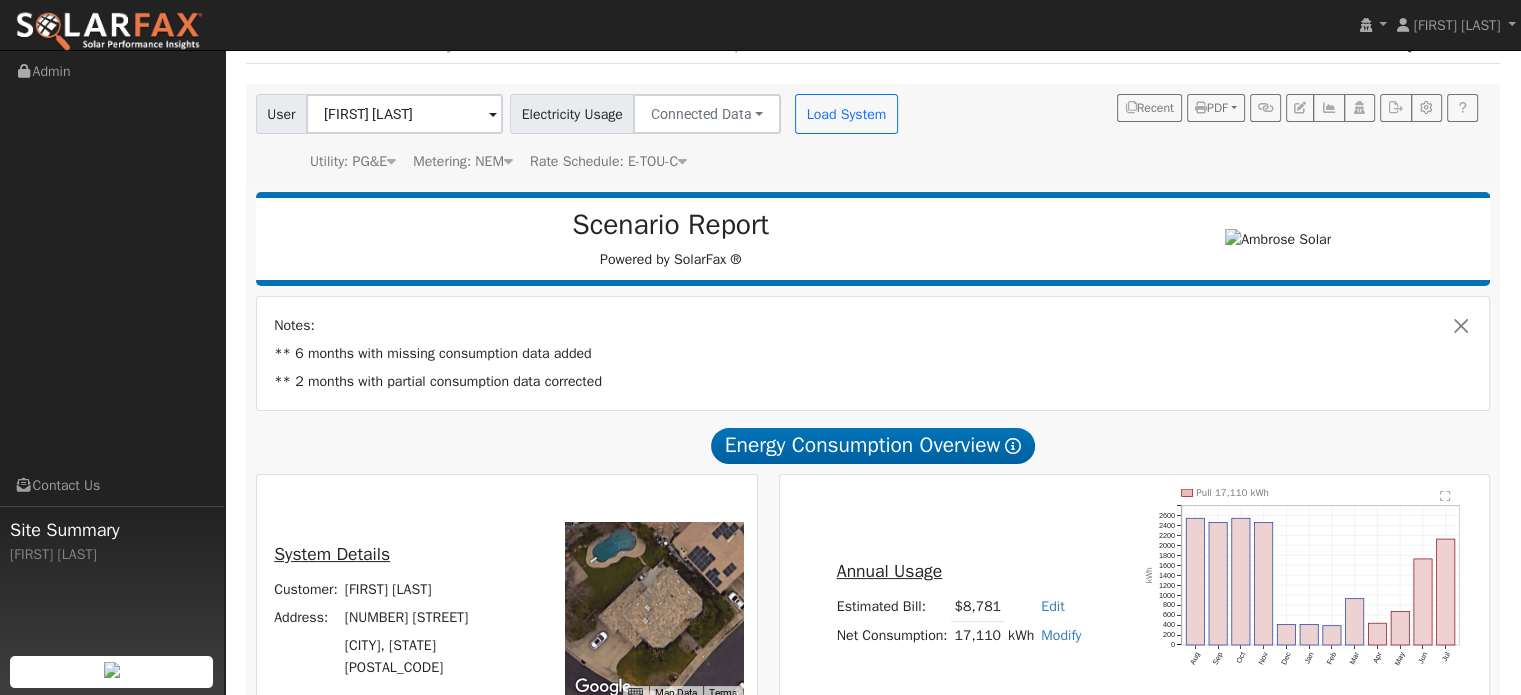 scroll, scrollTop: 300, scrollLeft: 0, axis: vertical 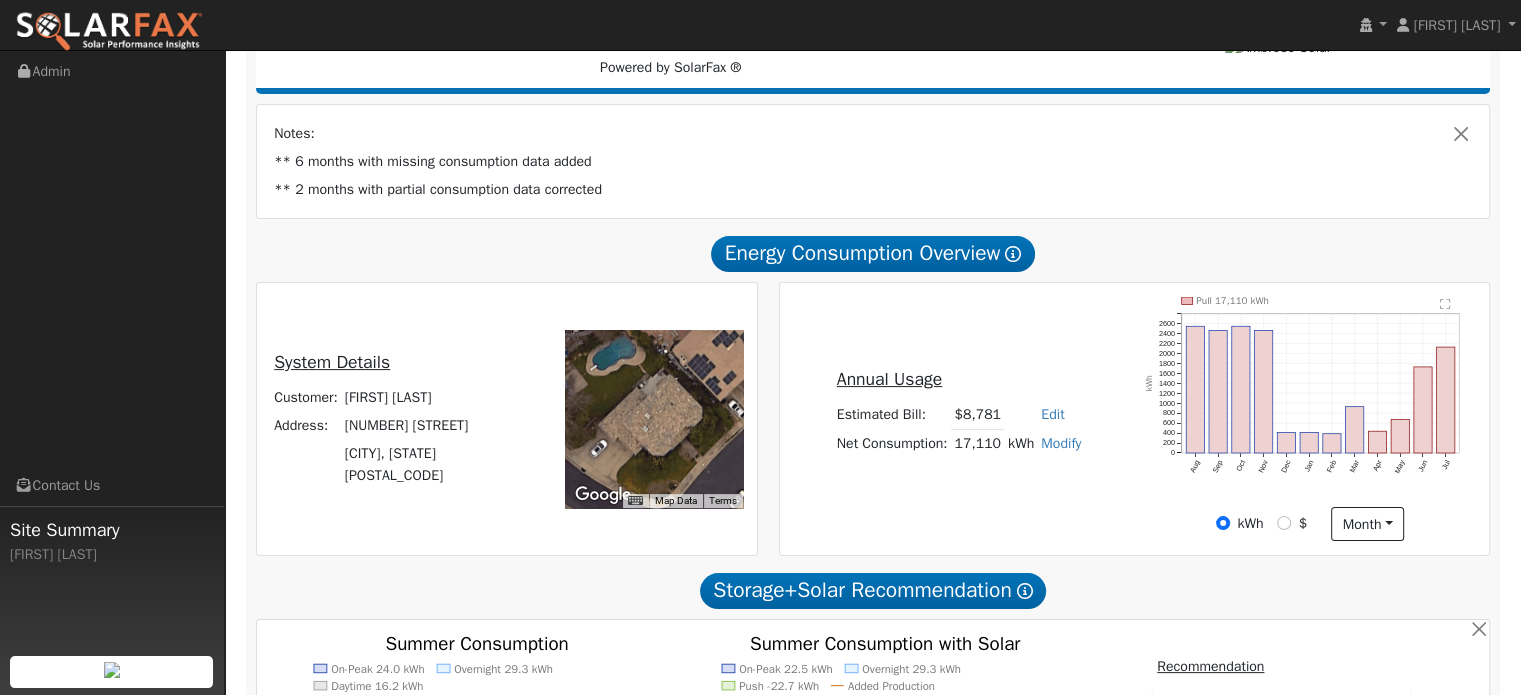 click on "Edit" at bounding box center (1052, 414) 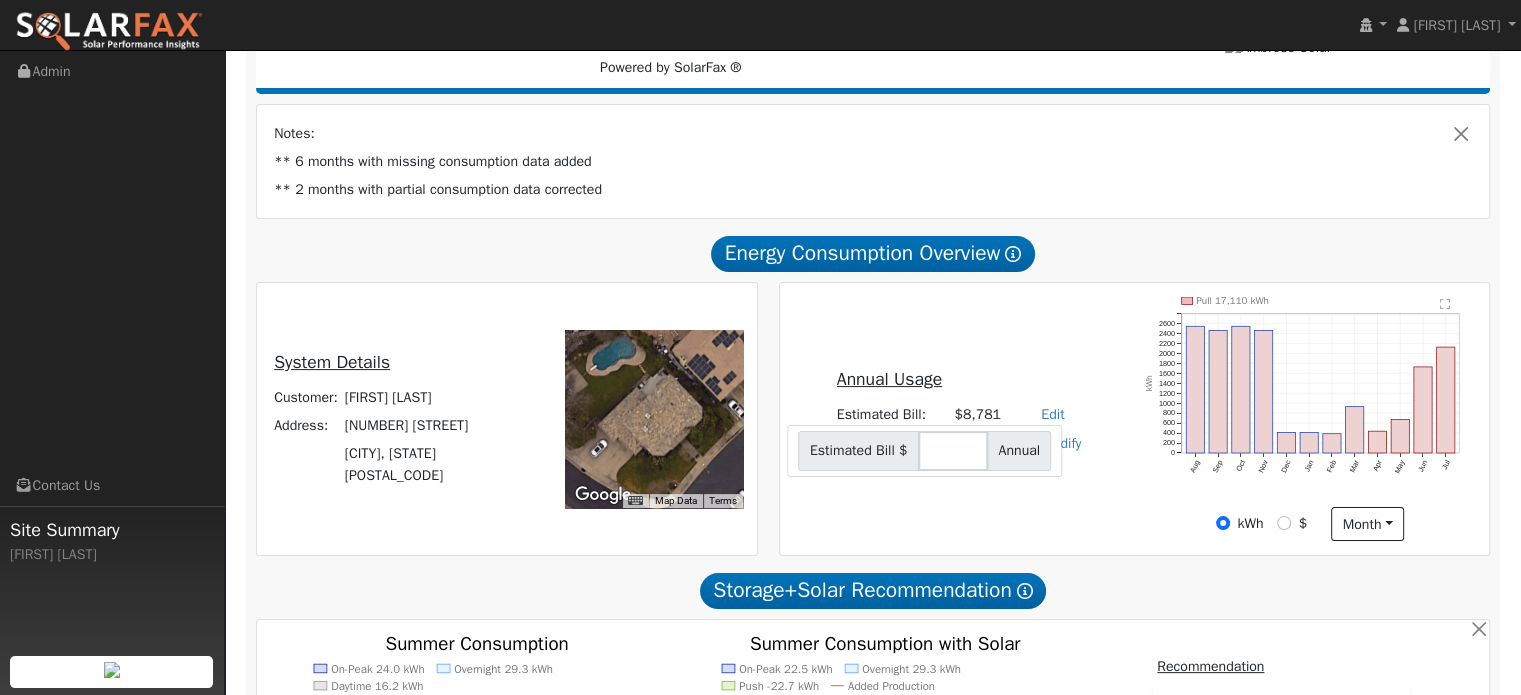 click on "Annual Usage Estimated Bill: $8,781 Edit Estimated Bill $ Annual Net Consumption: 17,110  kWh Modify Add Consumption Add Electric Vehicle  Add Consumption  Current: 17110 kWh Add: + 0 kWh New Total: = 0 kWh Save  Add Electric Vehicle  miles per week Save Pull 17,110 kWh Aug Sep Oct Nov Dec Jan Feb Mar Apr May Jun Jul 0 200 400 600 800 1000 1200 1400 1600 1800 2000 2200 2400 2600  kWh onclick="" onclick="" onclick="" onclick="" onclick="" onclick="" onclick="" onclick="" onclick="" onclick="" onclick="" onclick="" onclick="" onclick="" onclick="" onclick="" onclick="" onclick="" onclick="" onclick="" onclick="" onclick="" onclick="" onclick=""  kWh  $ month Day Month" at bounding box center [1134, 419] 